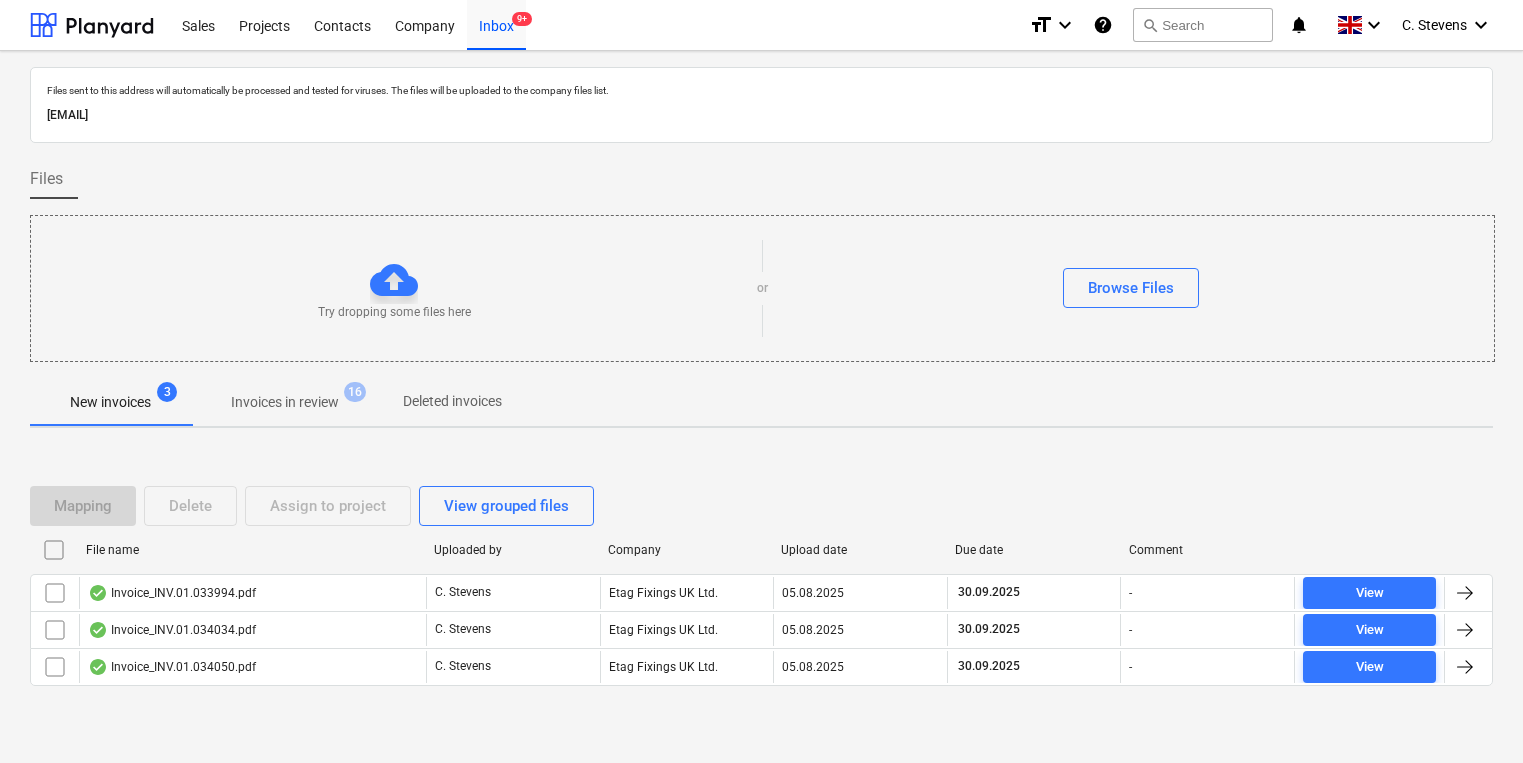 scroll, scrollTop: 0, scrollLeft: 0, axis: both 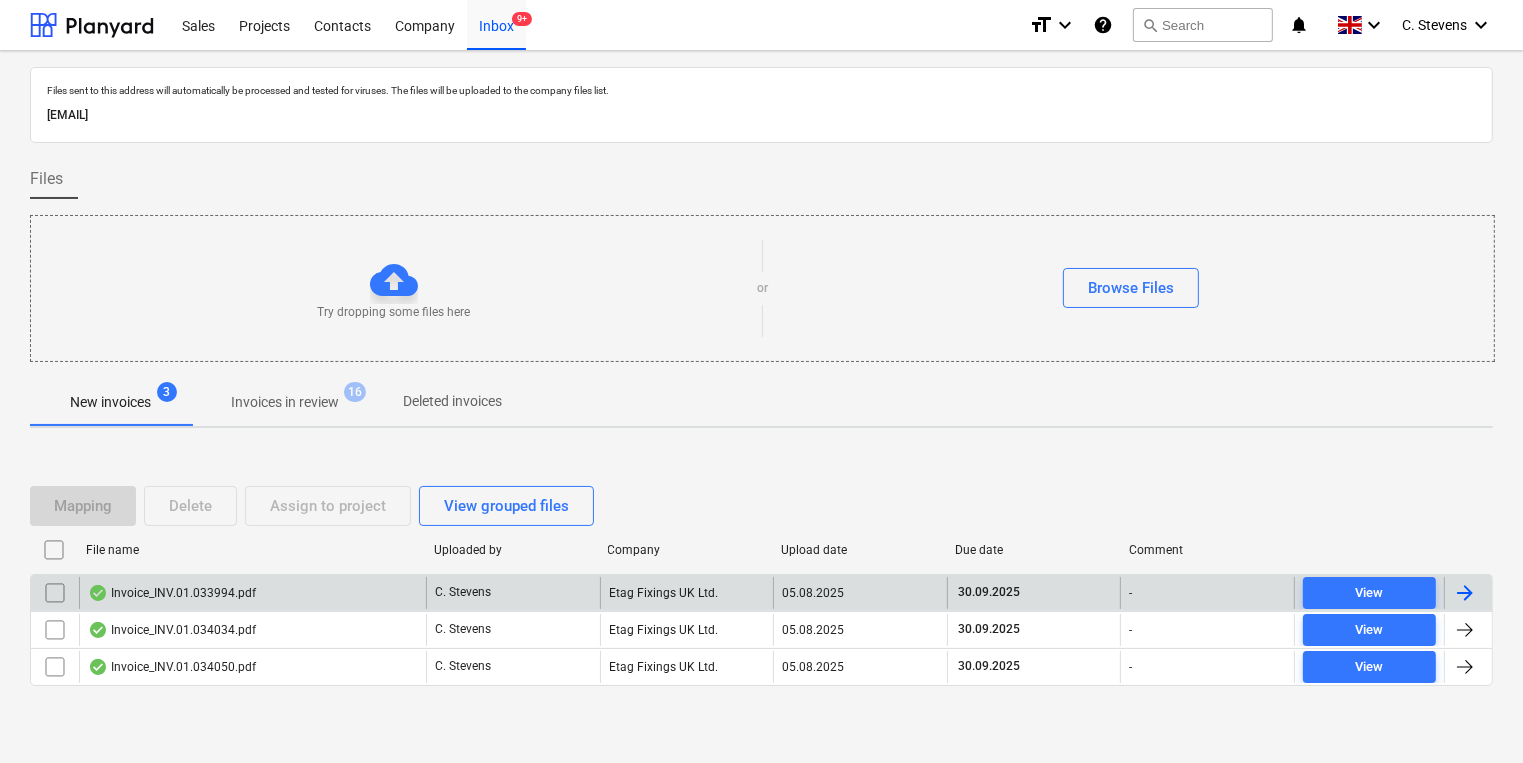 click on "Invoice_INV.01.033994.pdf" at bounding box center (252, 593) 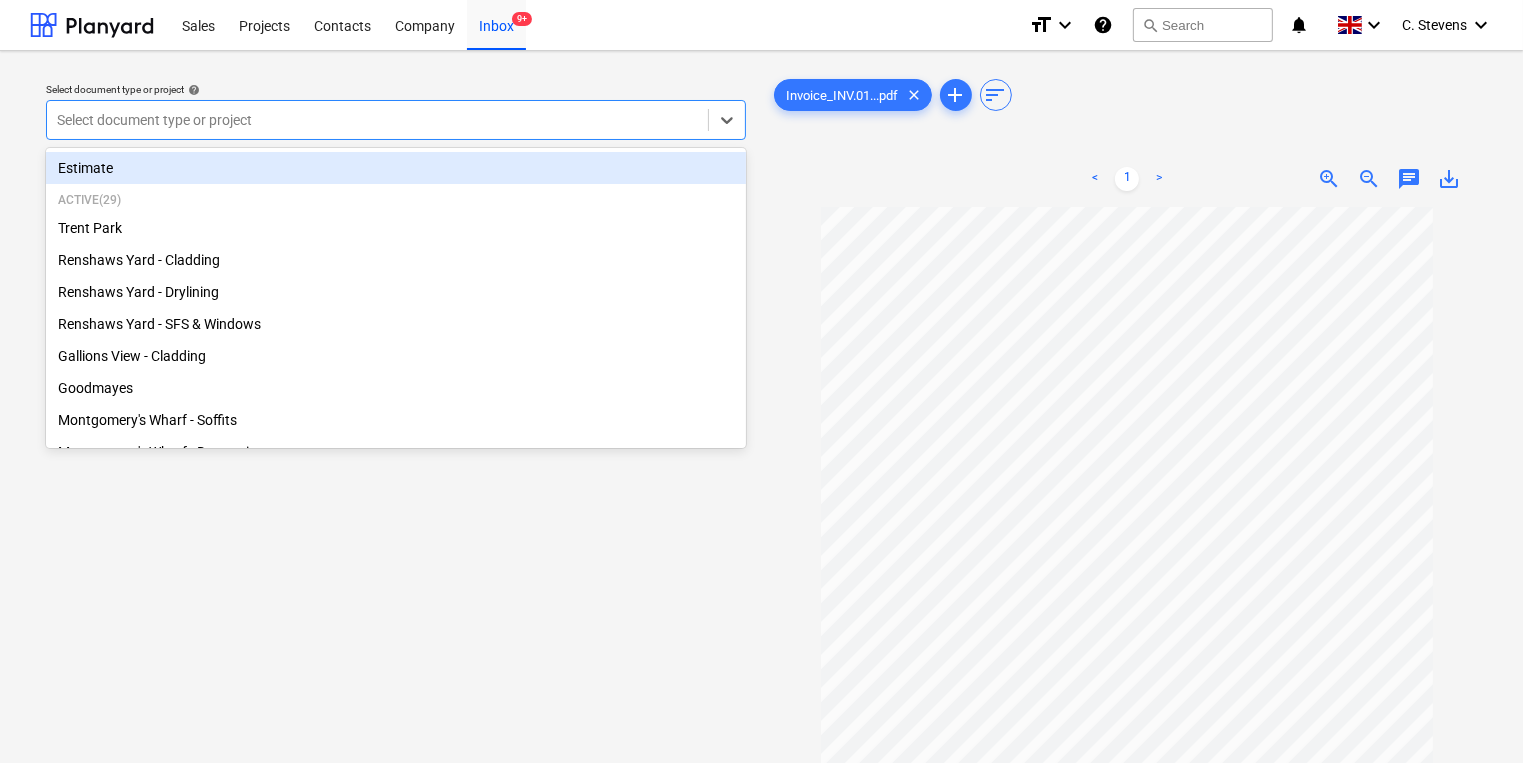click at bounding box center (377, 120) 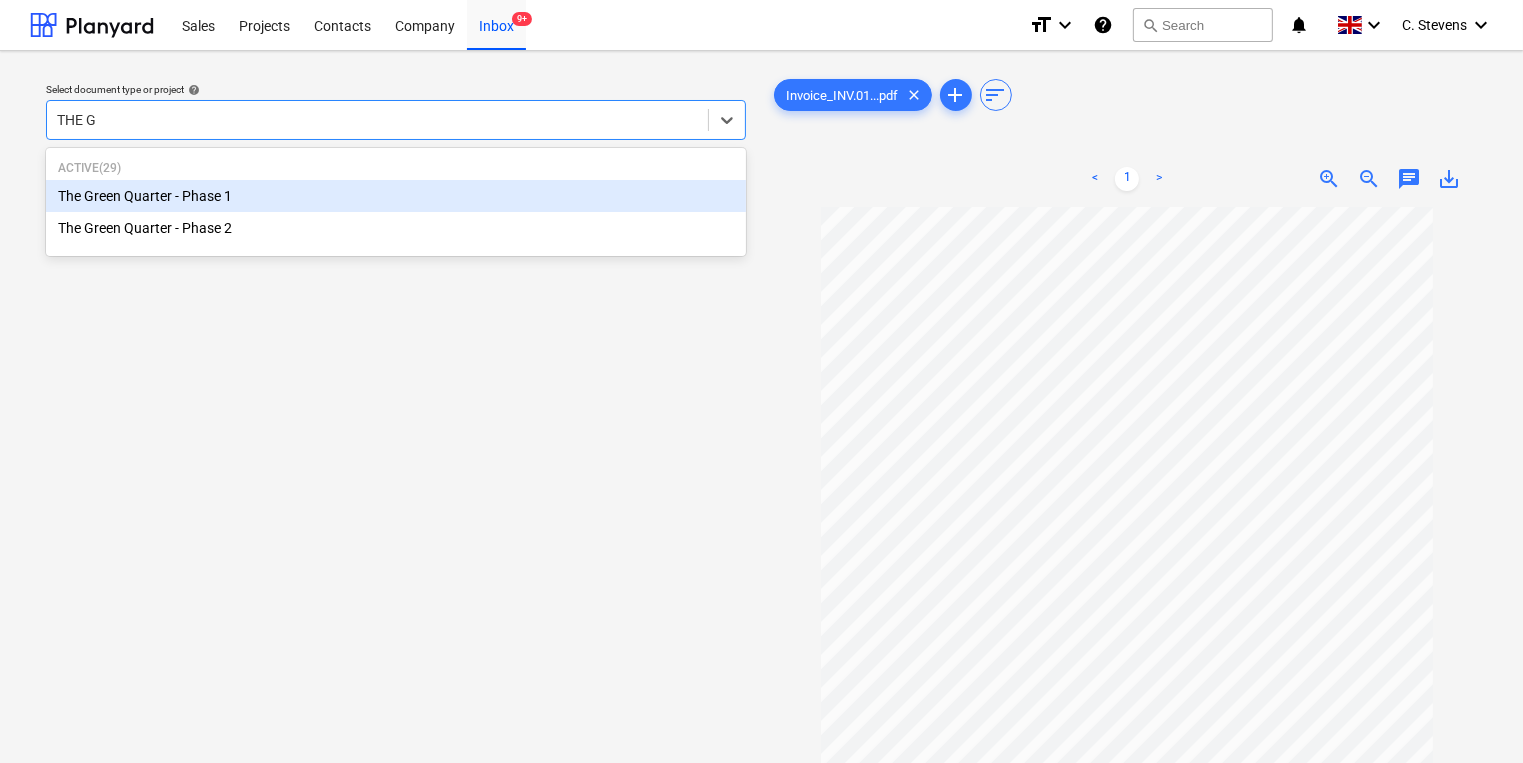 type on "THE GR" 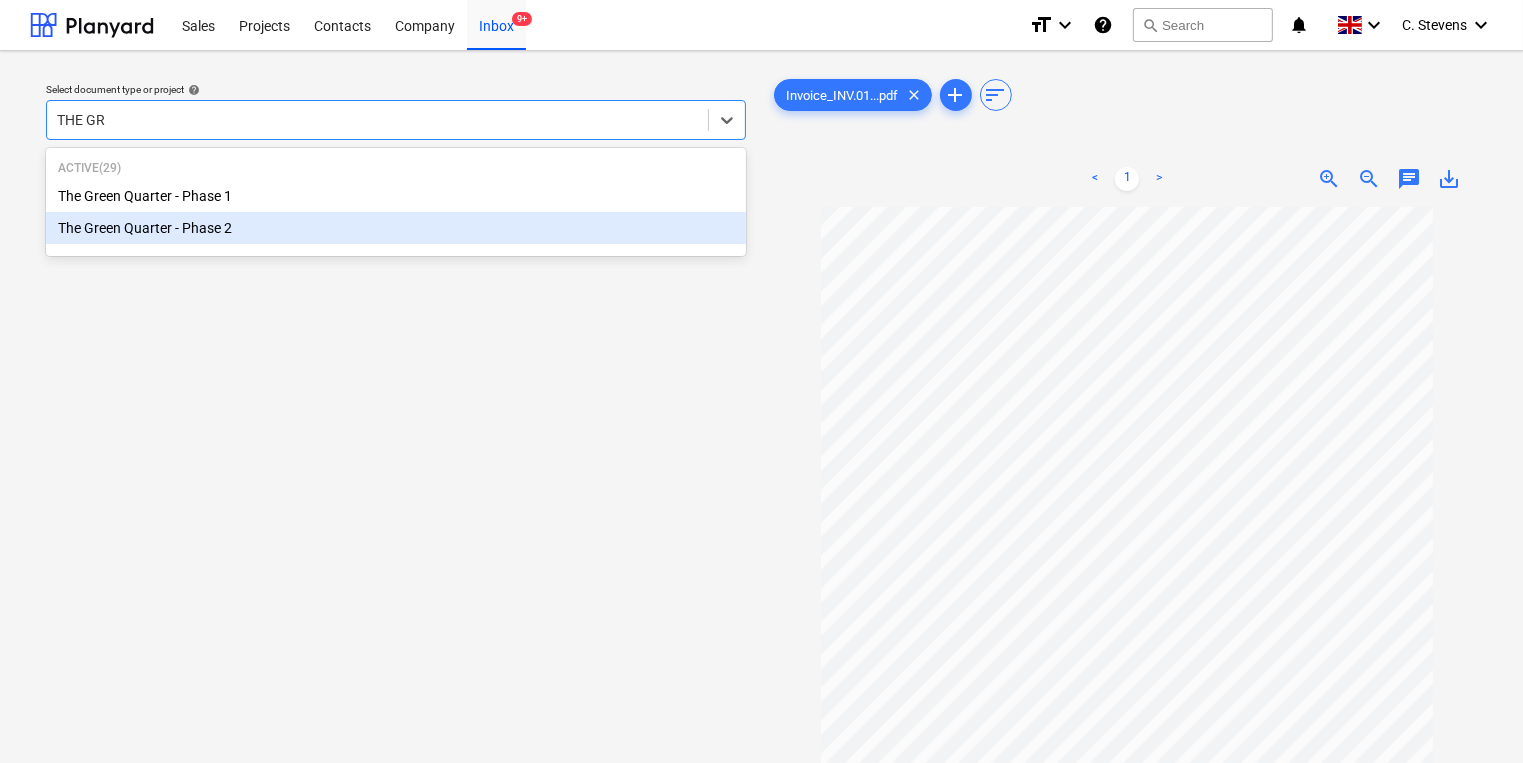 type 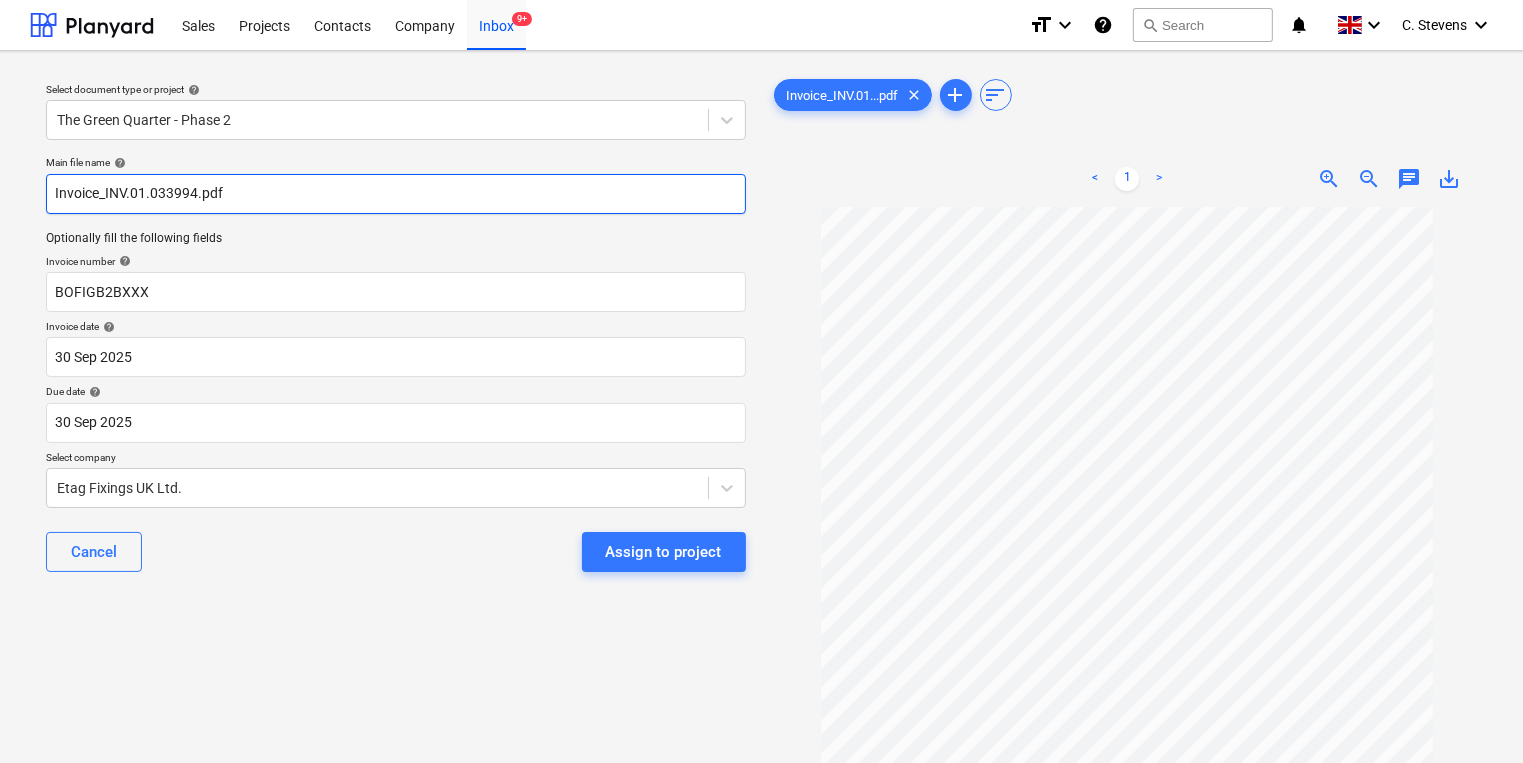 drag, startPoint x: 107, startPoint y: 196, endPoint x: 192, endPoint y: 192, distance: 85.09406 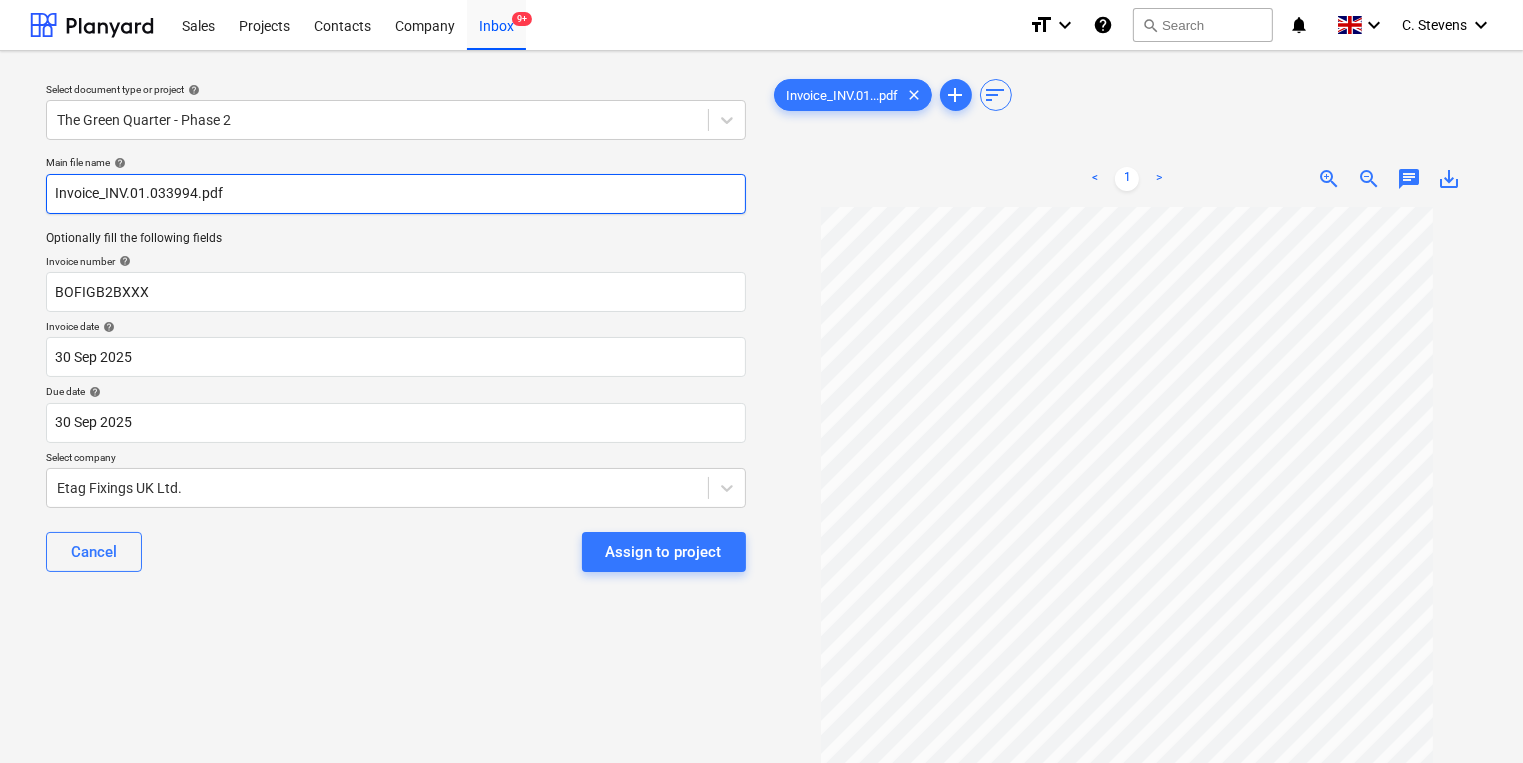 drag, startPoint x: 200, startPoint y: 194, endPoint x: 104, endPoint y: 192, distance: 96.02083 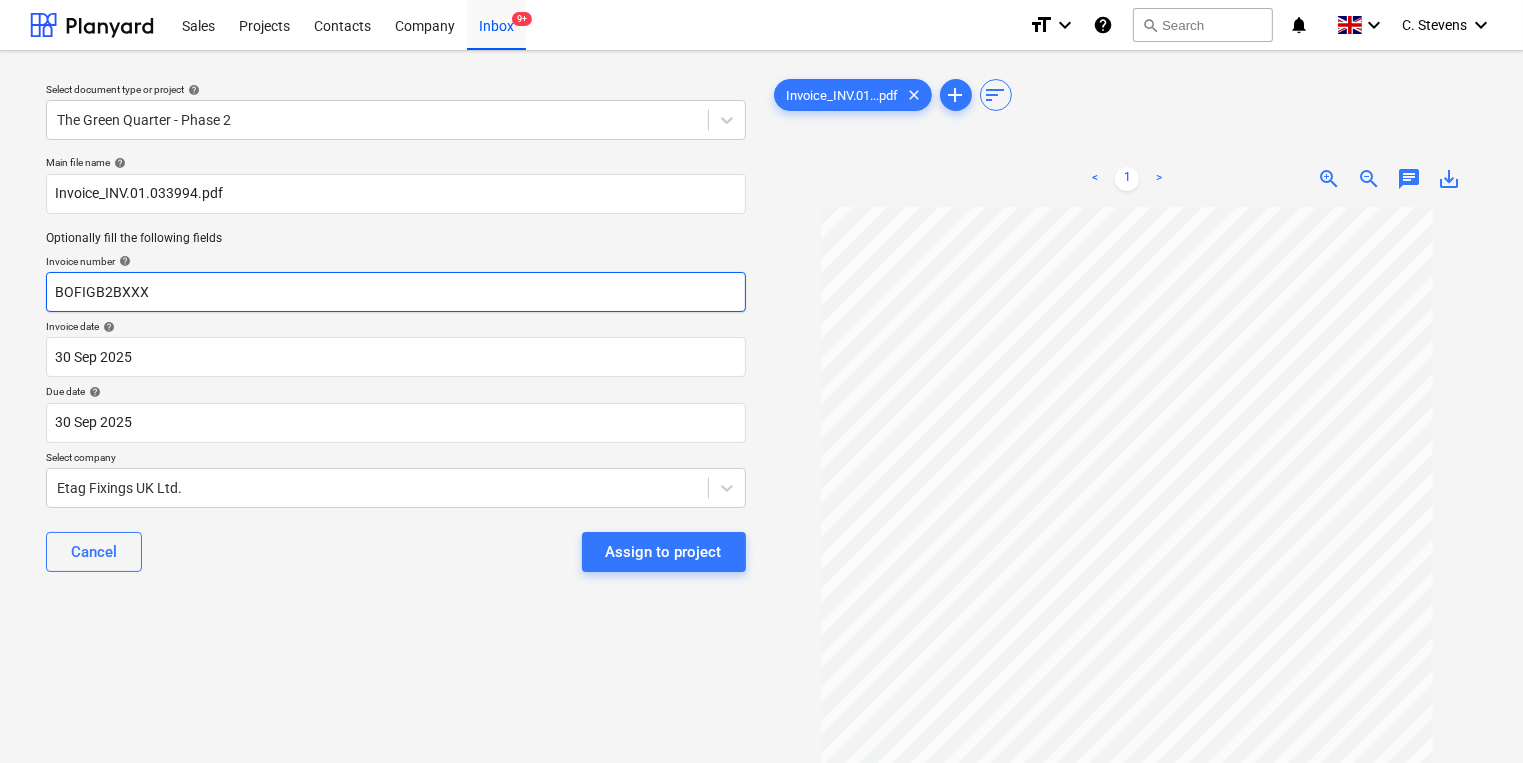 drag, startPoint x: 182, startPoint y: 290, endPoint x: 40, endPoint y: 286, distance: 142.05632 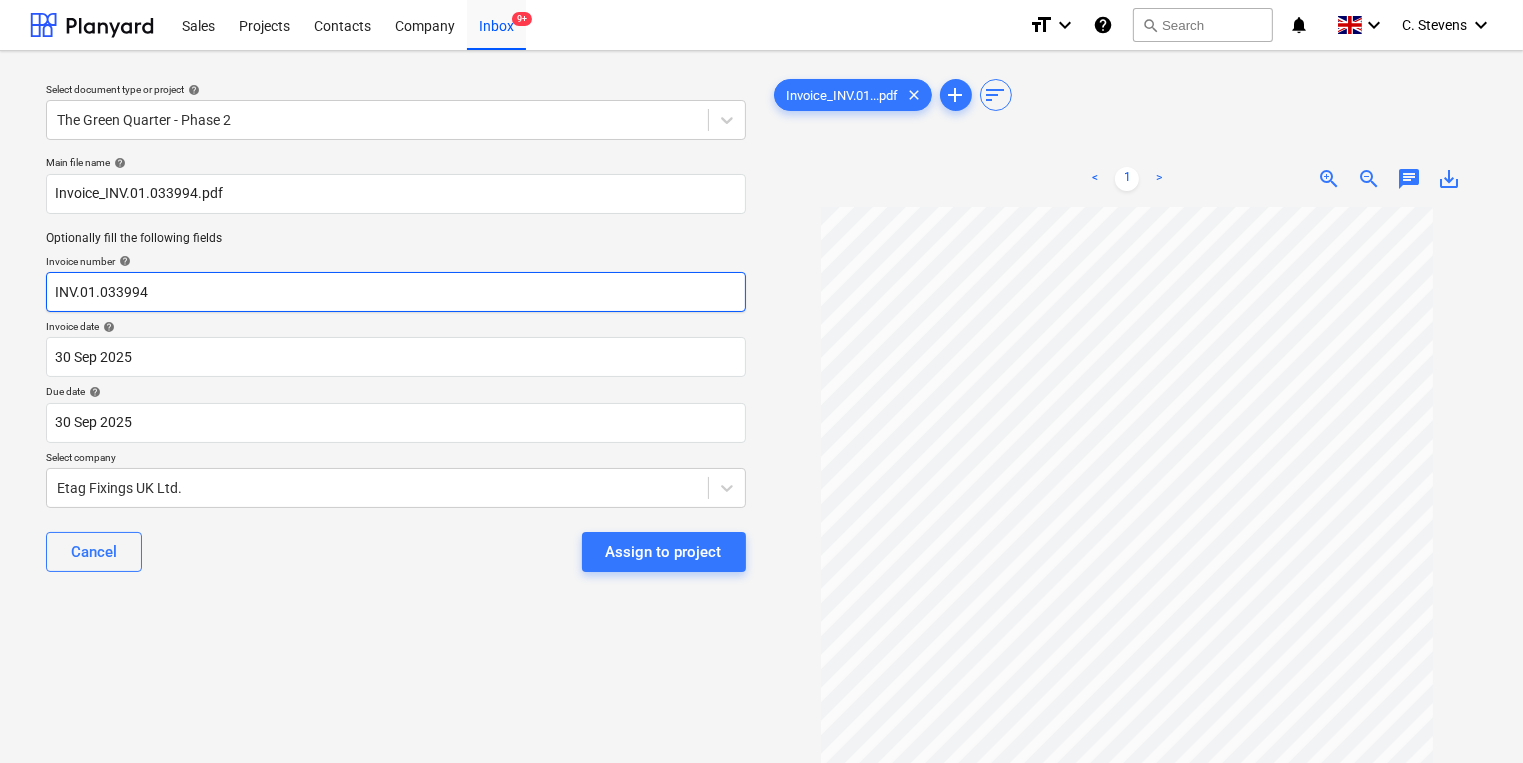 click on "INV.01.033994" at bounding box center [396, 292] 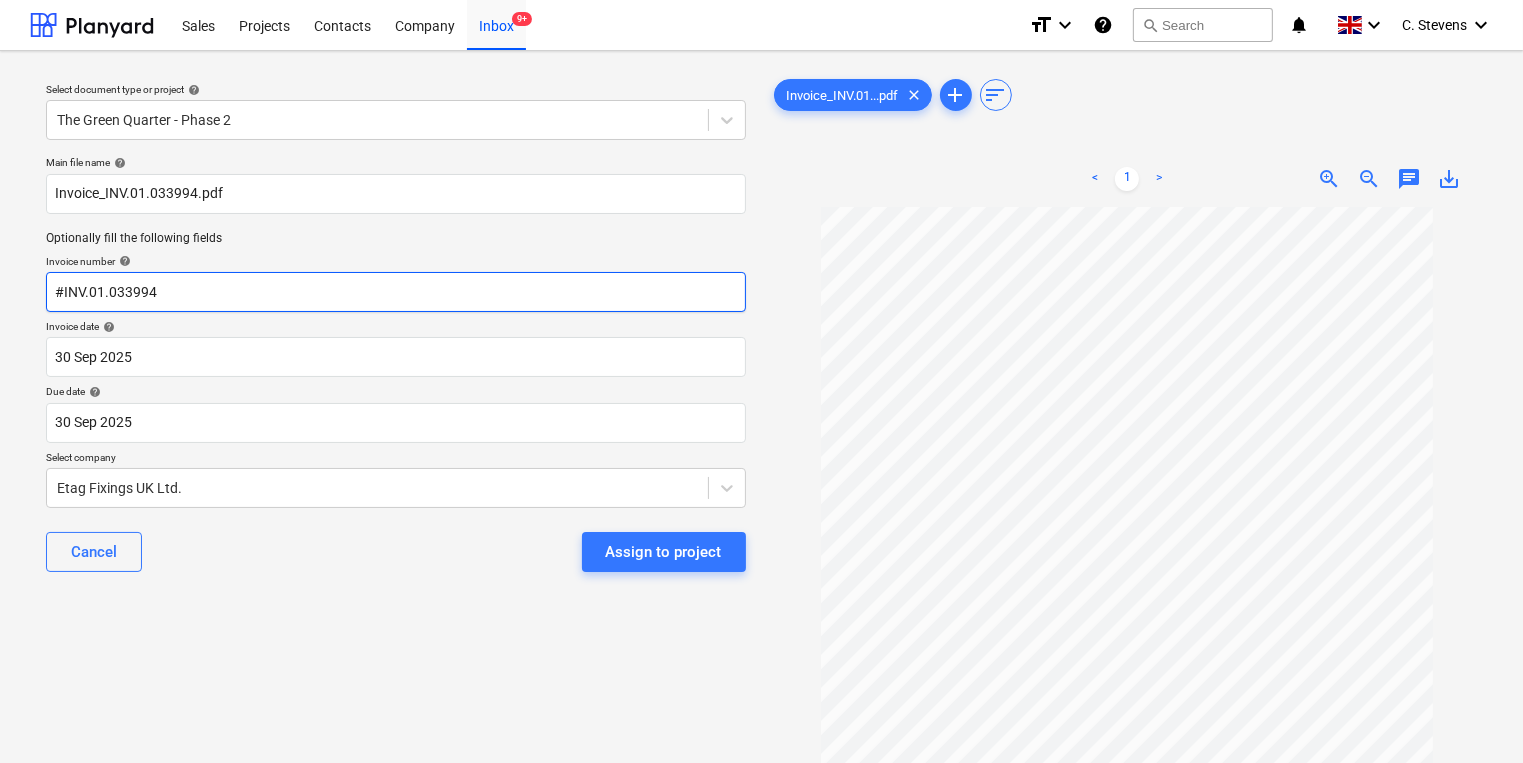 type on "#INV.01.033994" 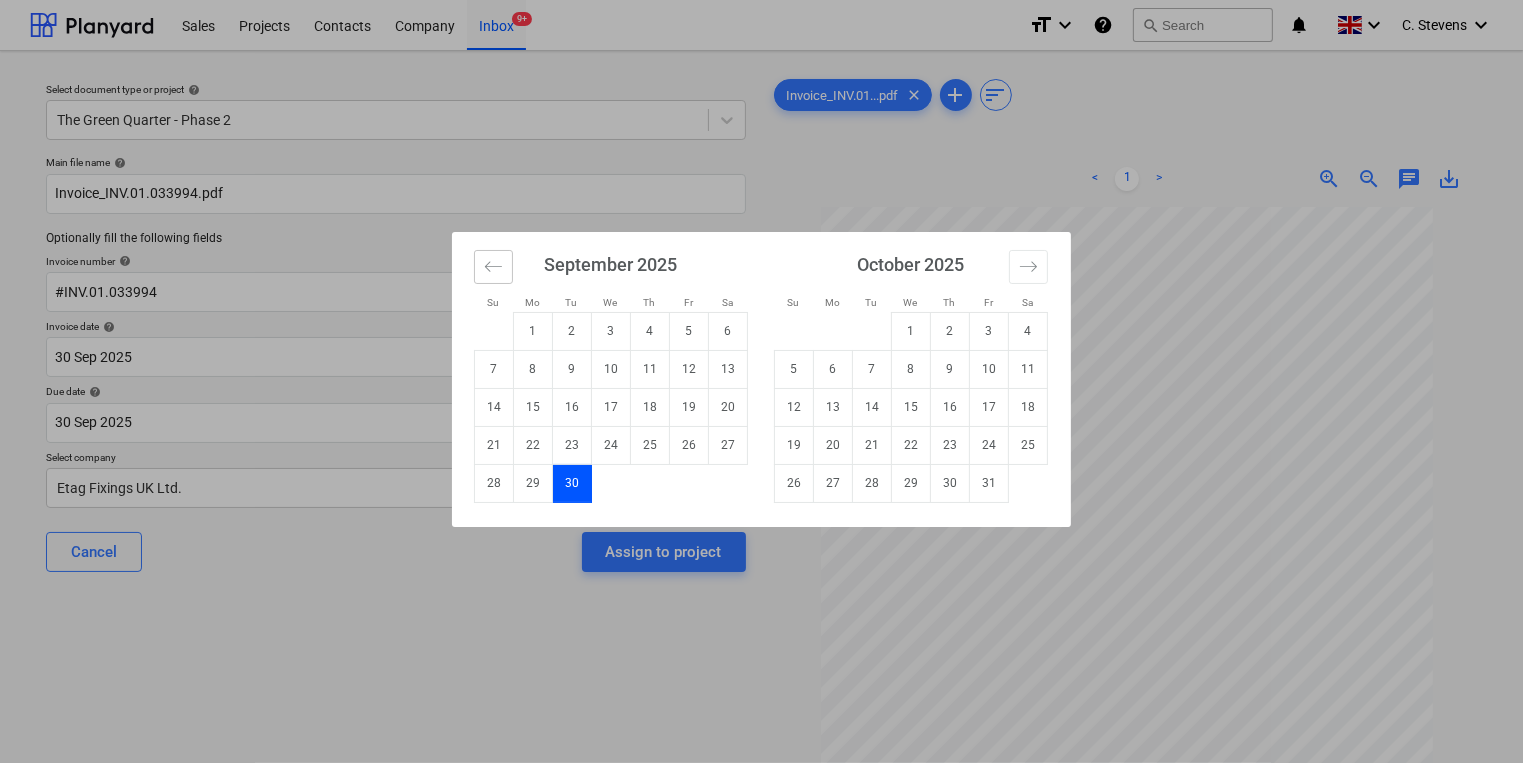 click 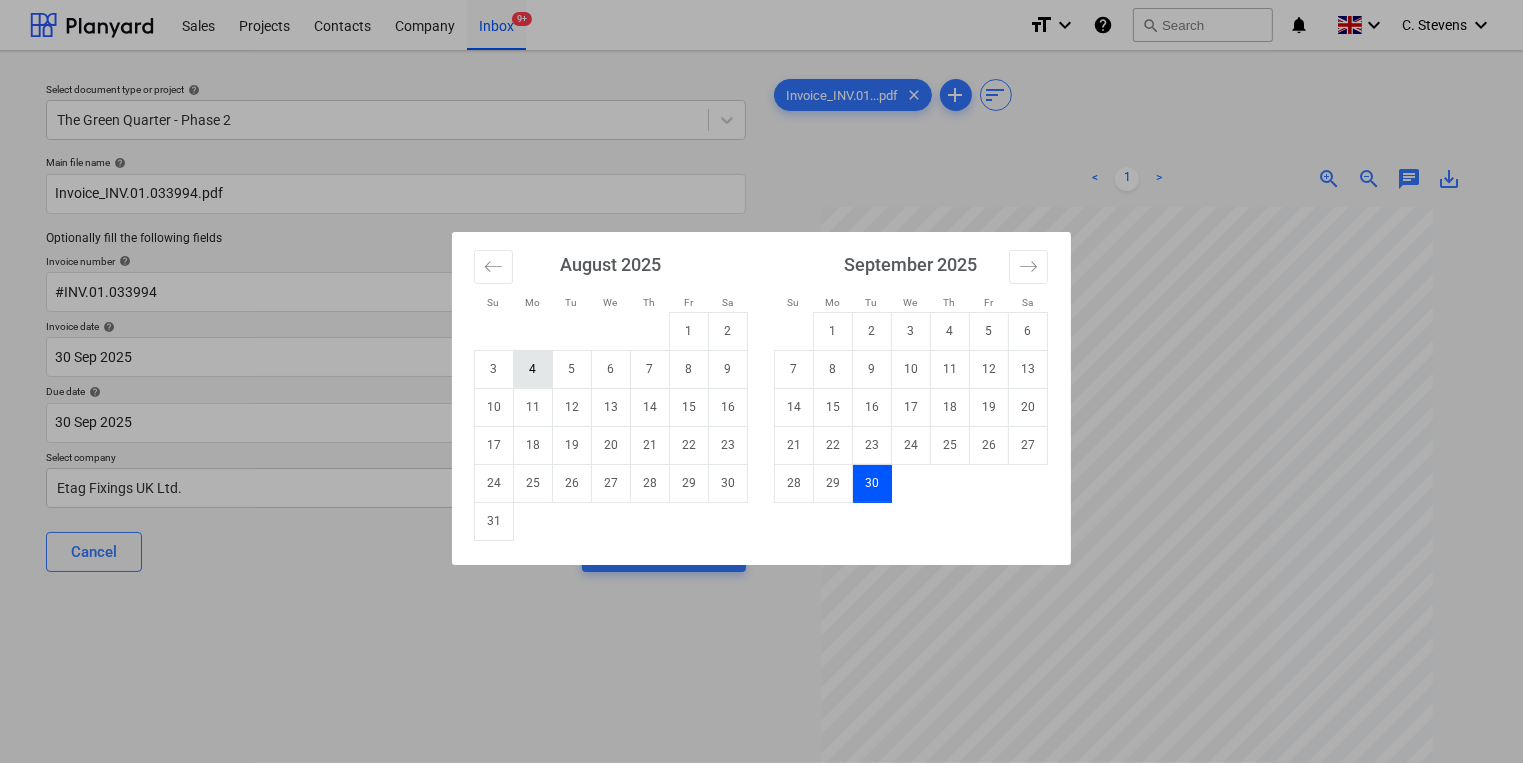 click on "4" at bounding box center (533, 369) 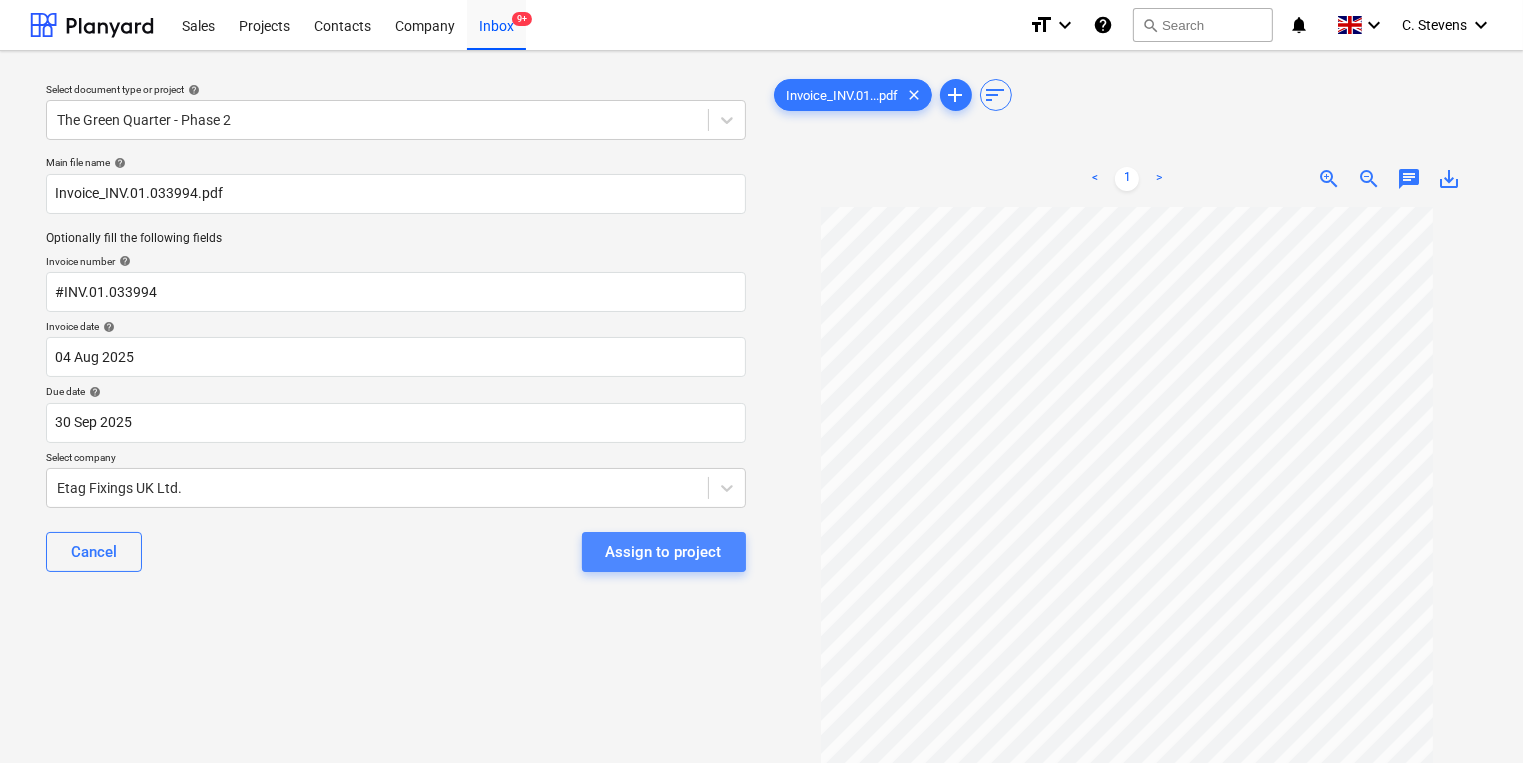 click on "Assign to project" at bounding box center [664, 552] 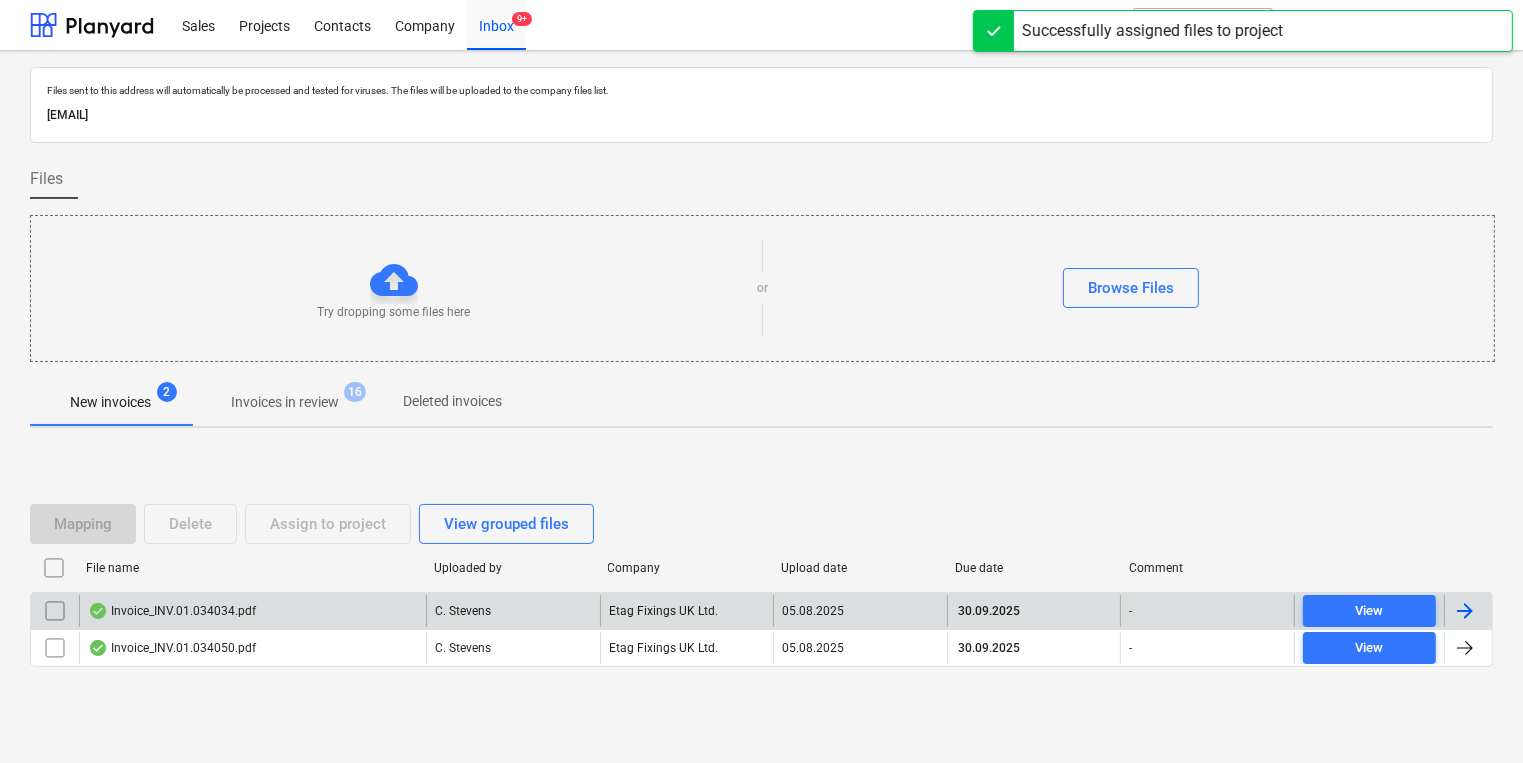 click on "C. Stevens" at bounding box center (513, 611) 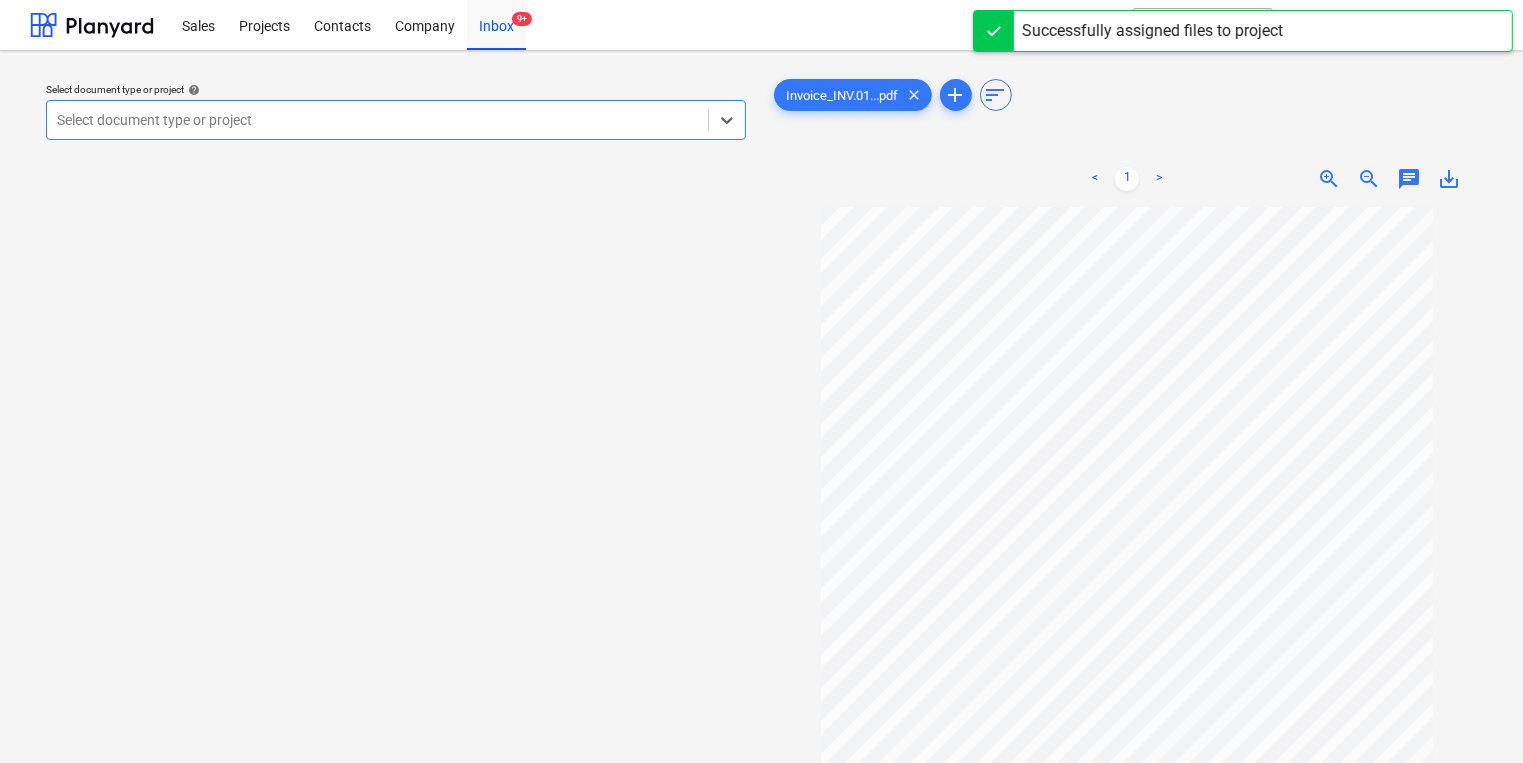 click at bounding box center [377, 120] 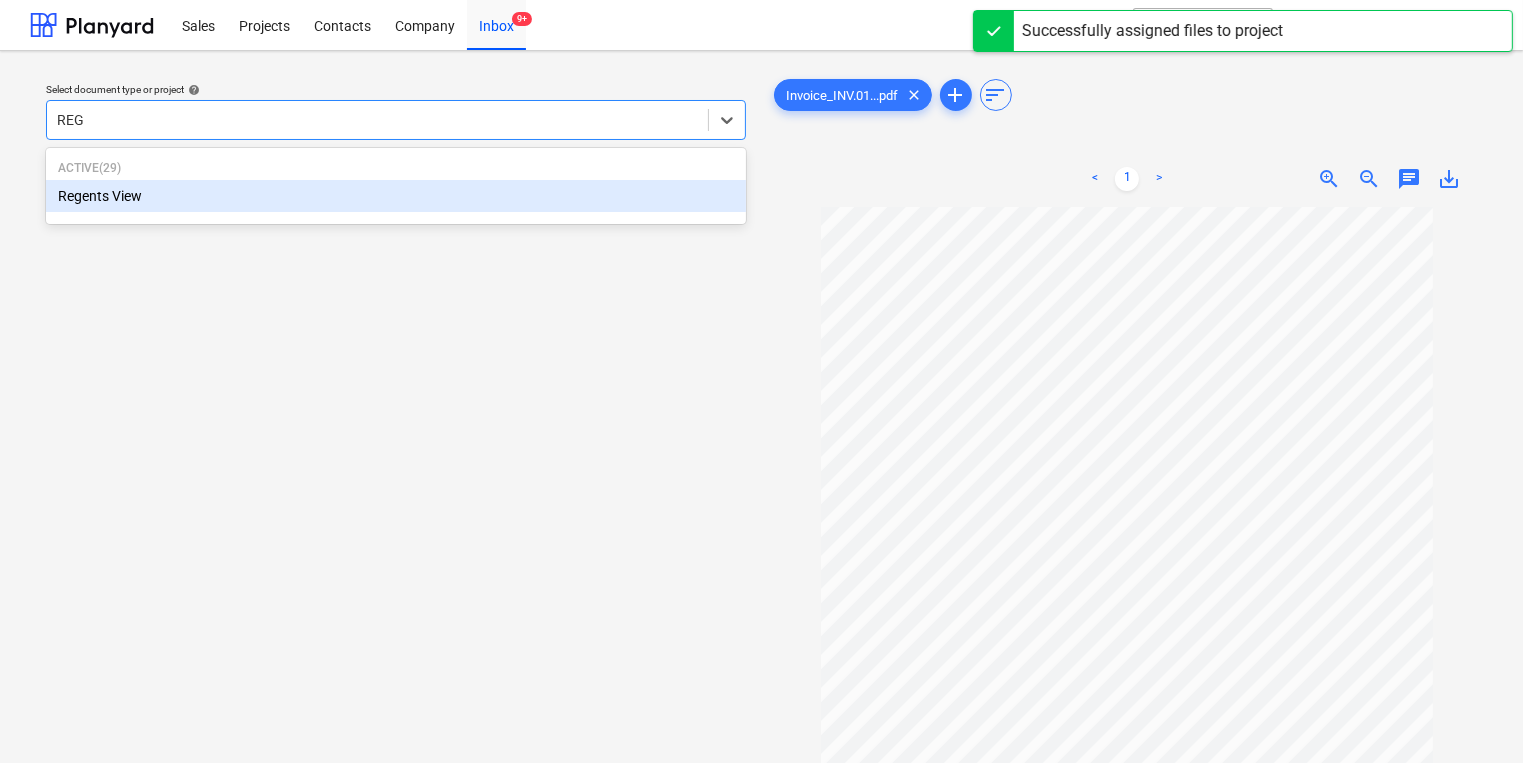 type on "REGE" 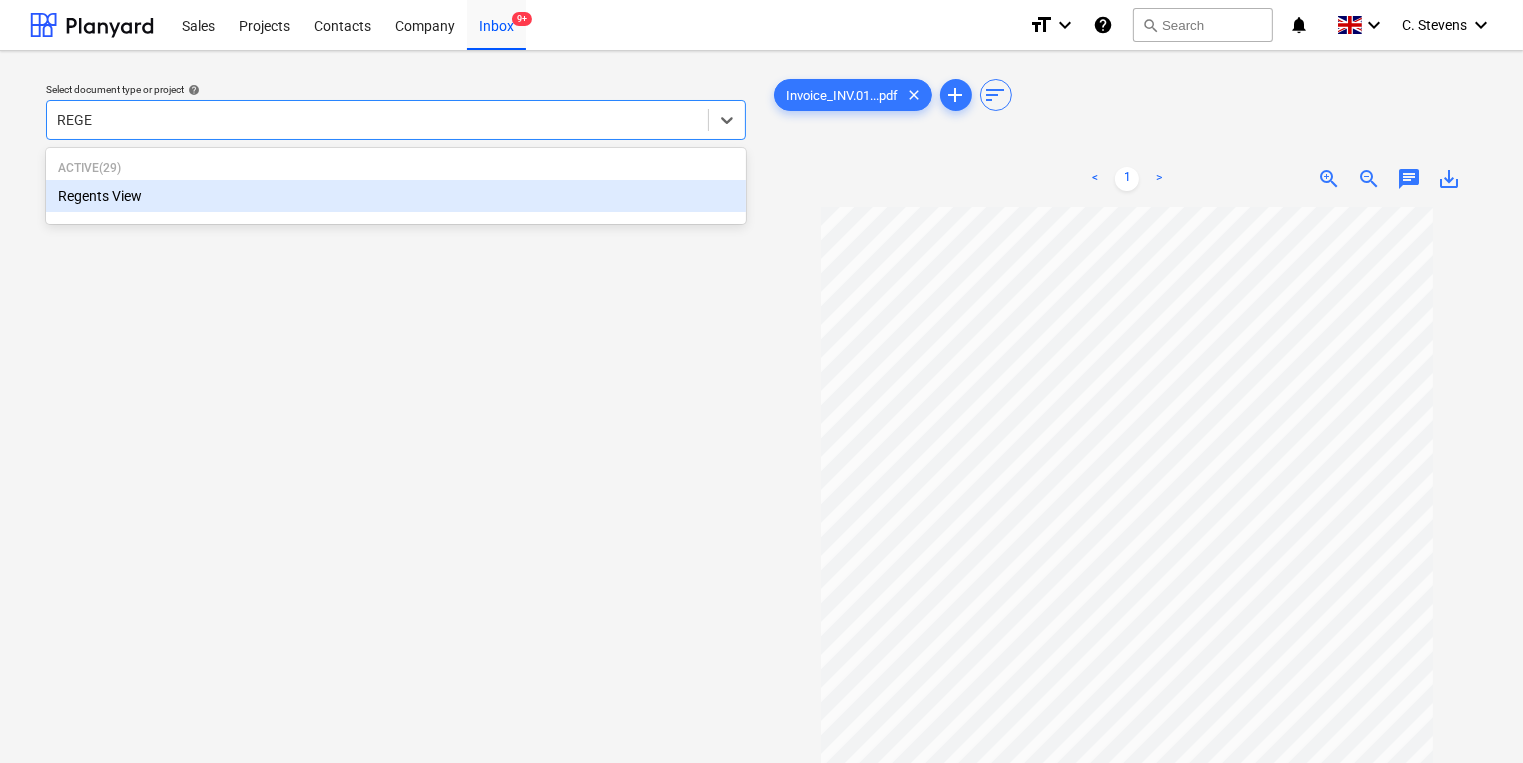 type 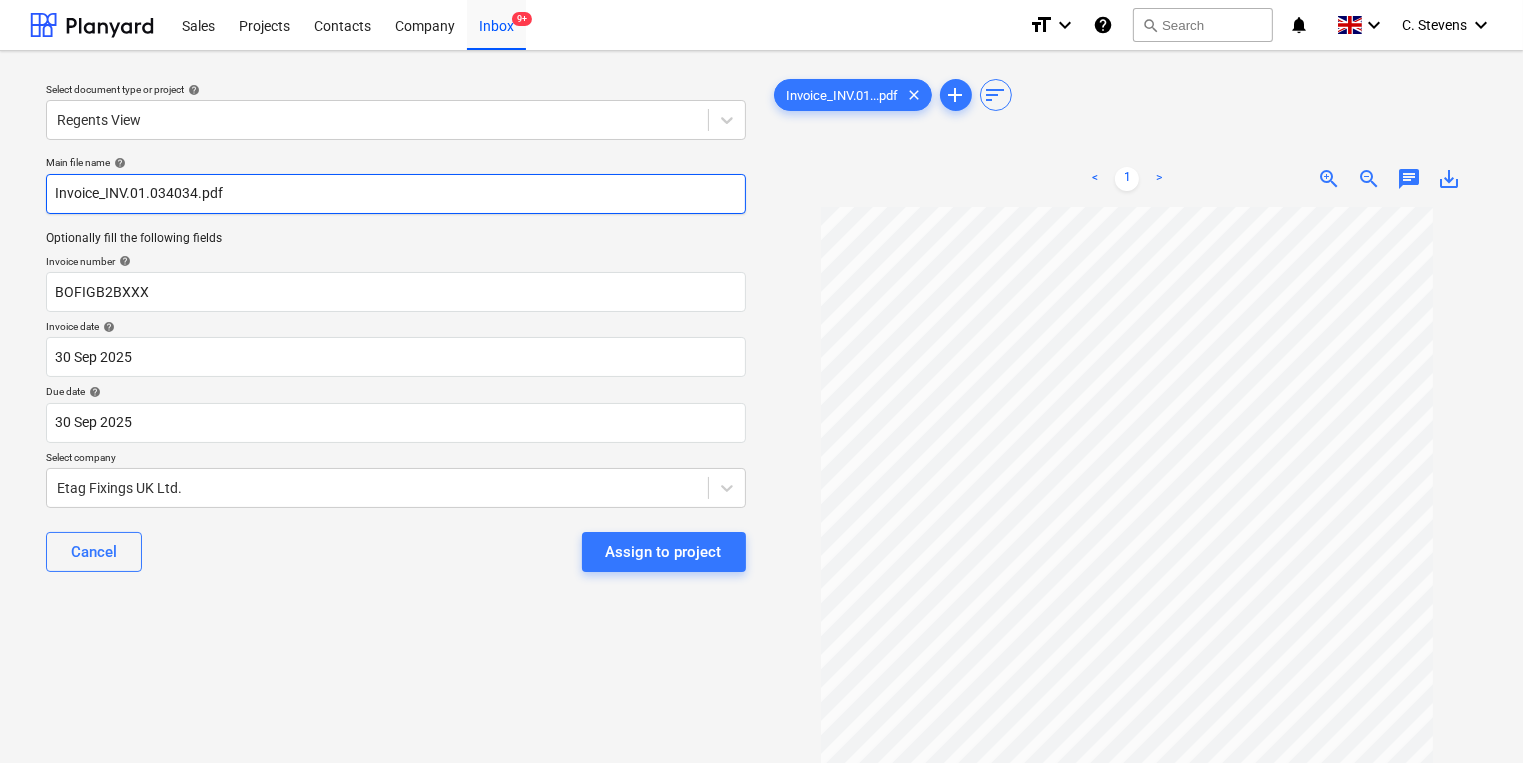 drag, startPoint x: 196, startPoint y: 190, endPoint x: 110, endPoint y: 191, distance: 86.00581 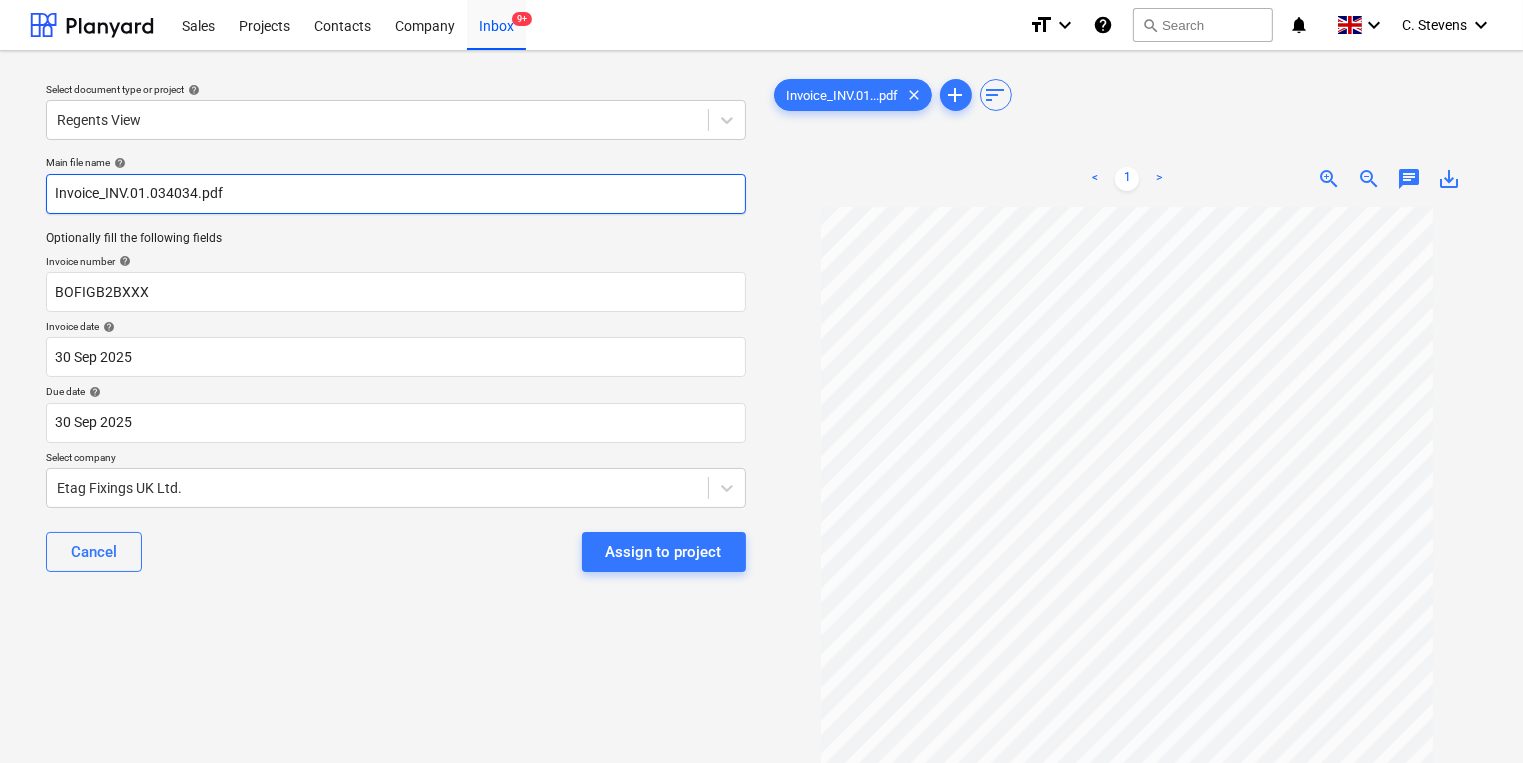click on "Invoice_INV.01.034034.pdf" at bounding box center (396, 194) 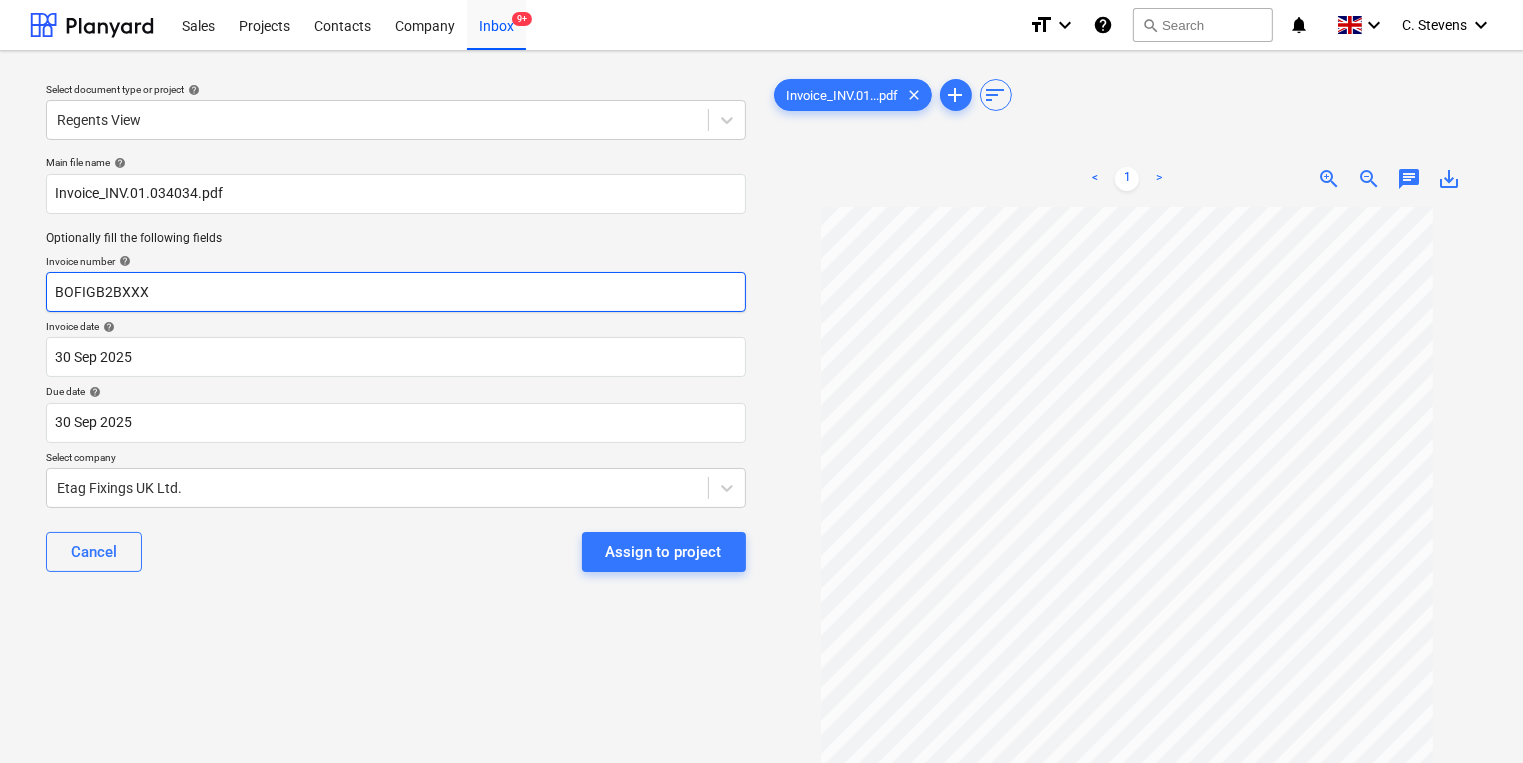 drag, startPoint x: 176, startPoint y: 297, endPoint x: -11, endPoint y: 292, distance: 187.06683 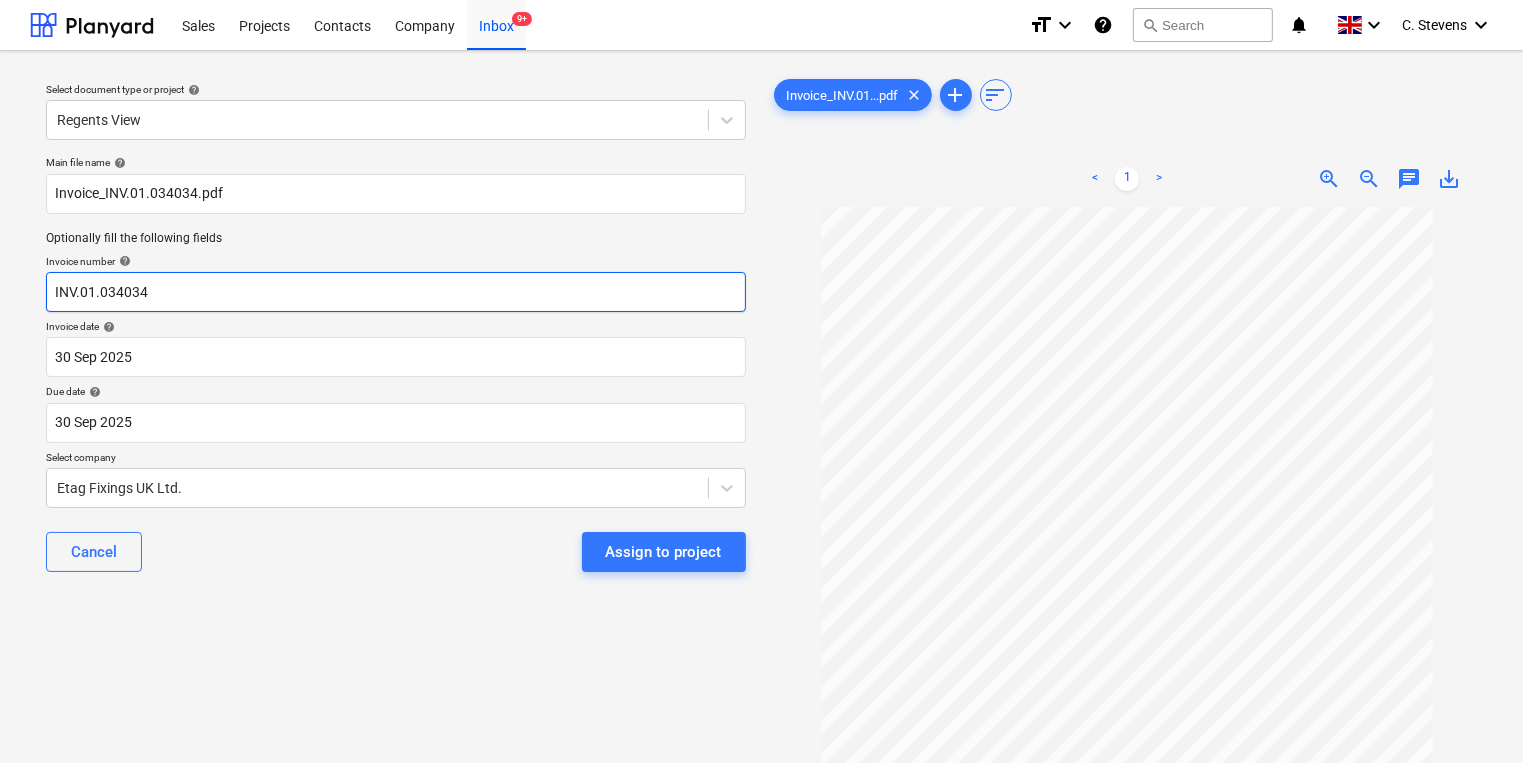 click on "INV.01.034034" at bounding box center (396, 292) 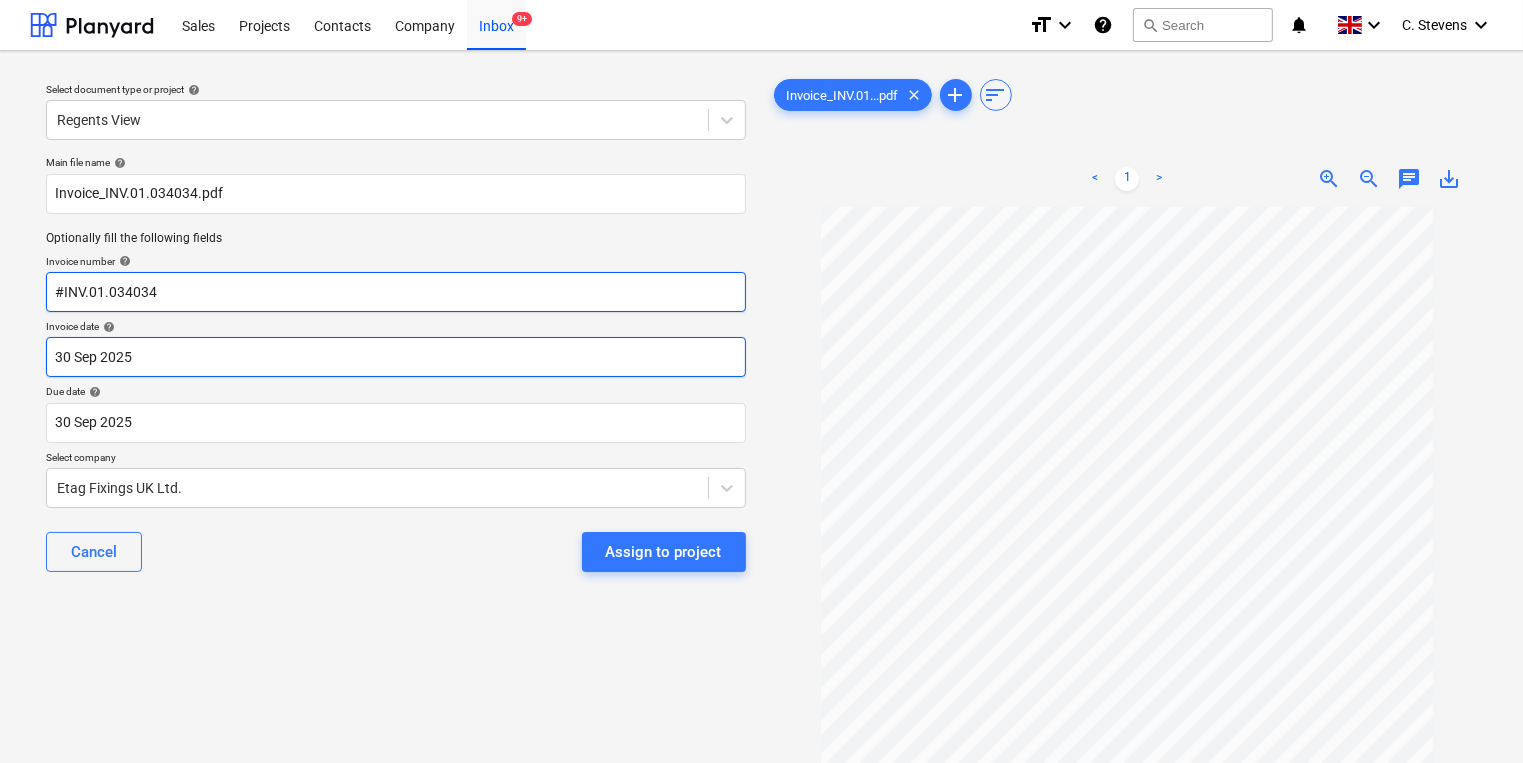 type on "#INV.01.034034" 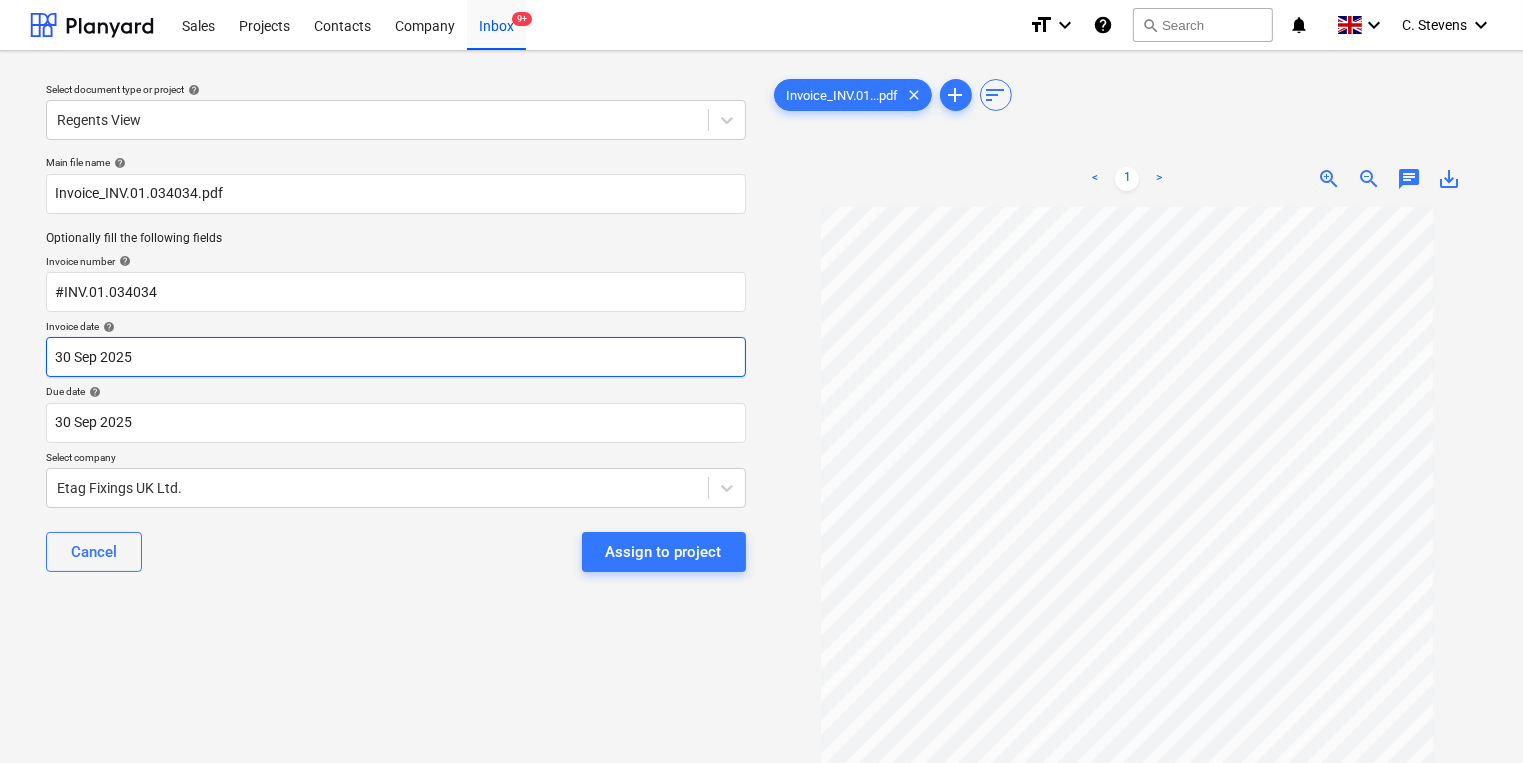 click on "Sales Projects Contacts Company Inbox 9+ format_size keyboard_arrow_down help search Search notifications 0 keyboard_arrow_down C. Stevens keyboard_arrow_down Select document type or project help Regents View Main file name help Invoice_INV.01.034034.pdf Optionally fill the following fields Invoice number help #INV.01.034034 Invoice date help 30 Sep 2025 30.09.2025 Press the down arrow key to interact with the calendar and
select a date. Press the question mark key to get the keyboard shortcuts for changing dates. Due date help 30 Sep 2025 30.09.2025 Press the down arrow key to interact with the calendar and
select a date. Press the question mark key to get the keyboard shortcuts for changing dates. Select company [COMPANY]   Cancel Assign to project Invoice_INV.01...pdf clear add sort < 1 > zoom_in zoom_out chat 0 save_alt Files uploaded successfully Files uploaded successfully" at bounding box center (761, 381) 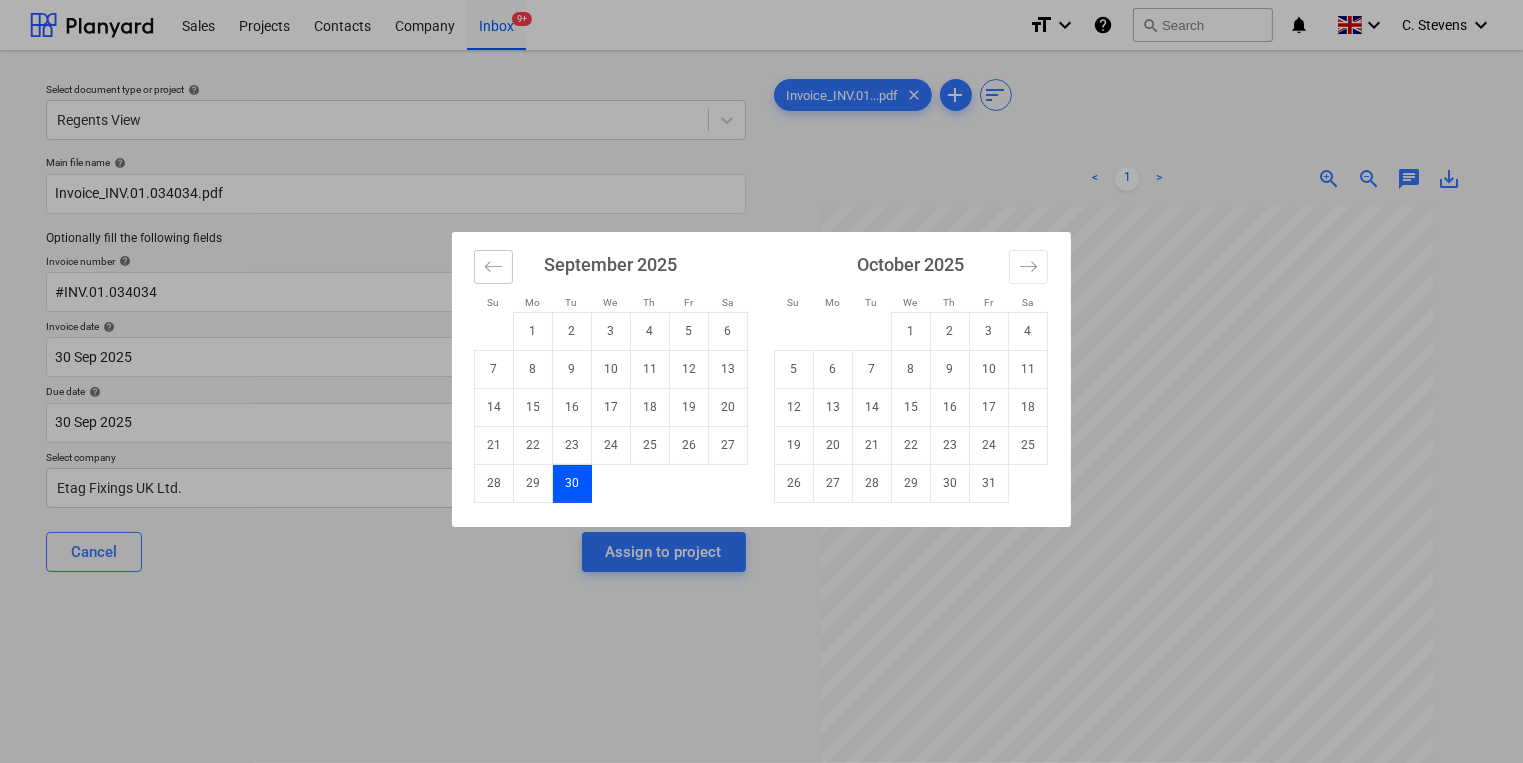 click at bounding box center (493, 267) 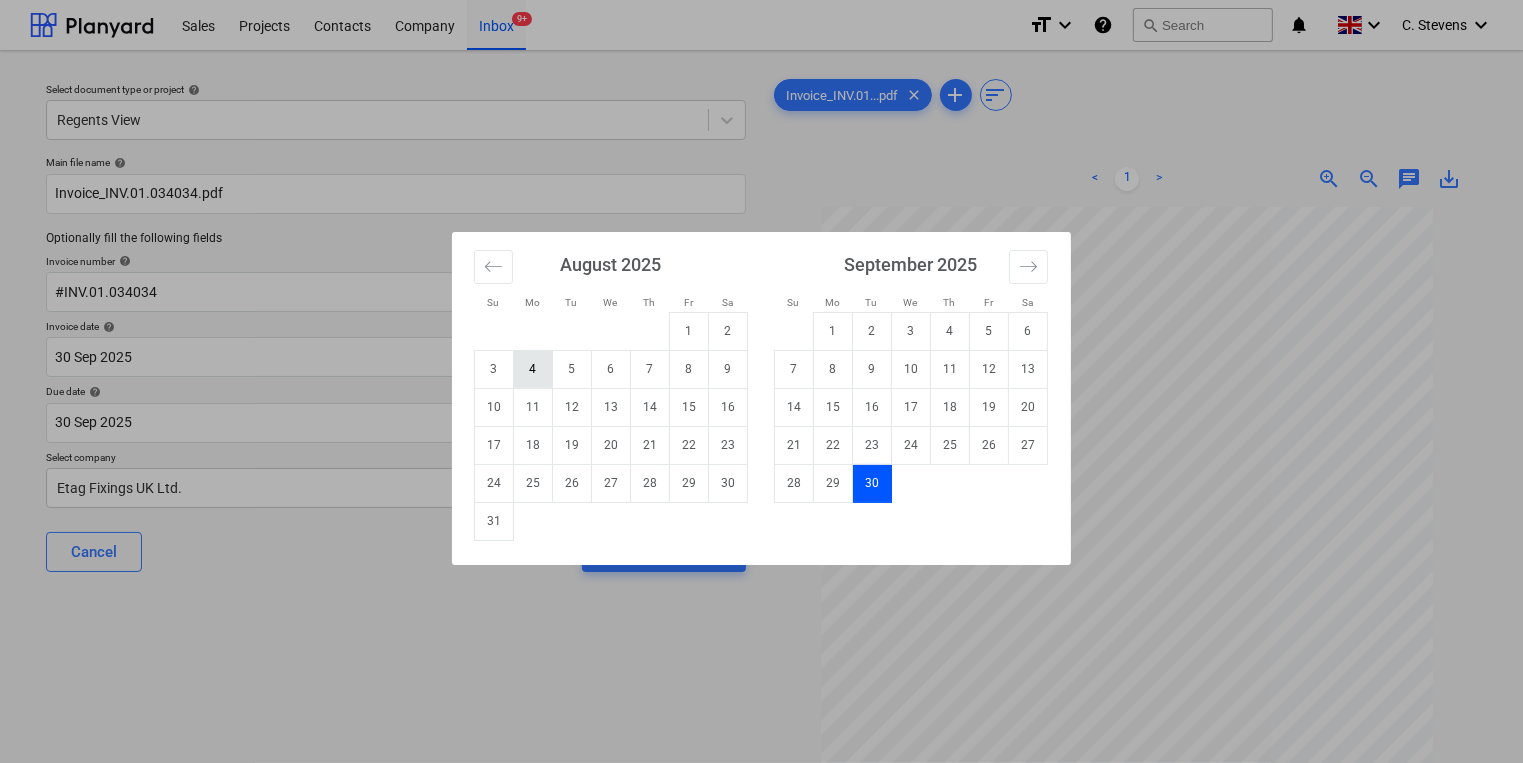 click on "4" at bounding box center [533, 369] 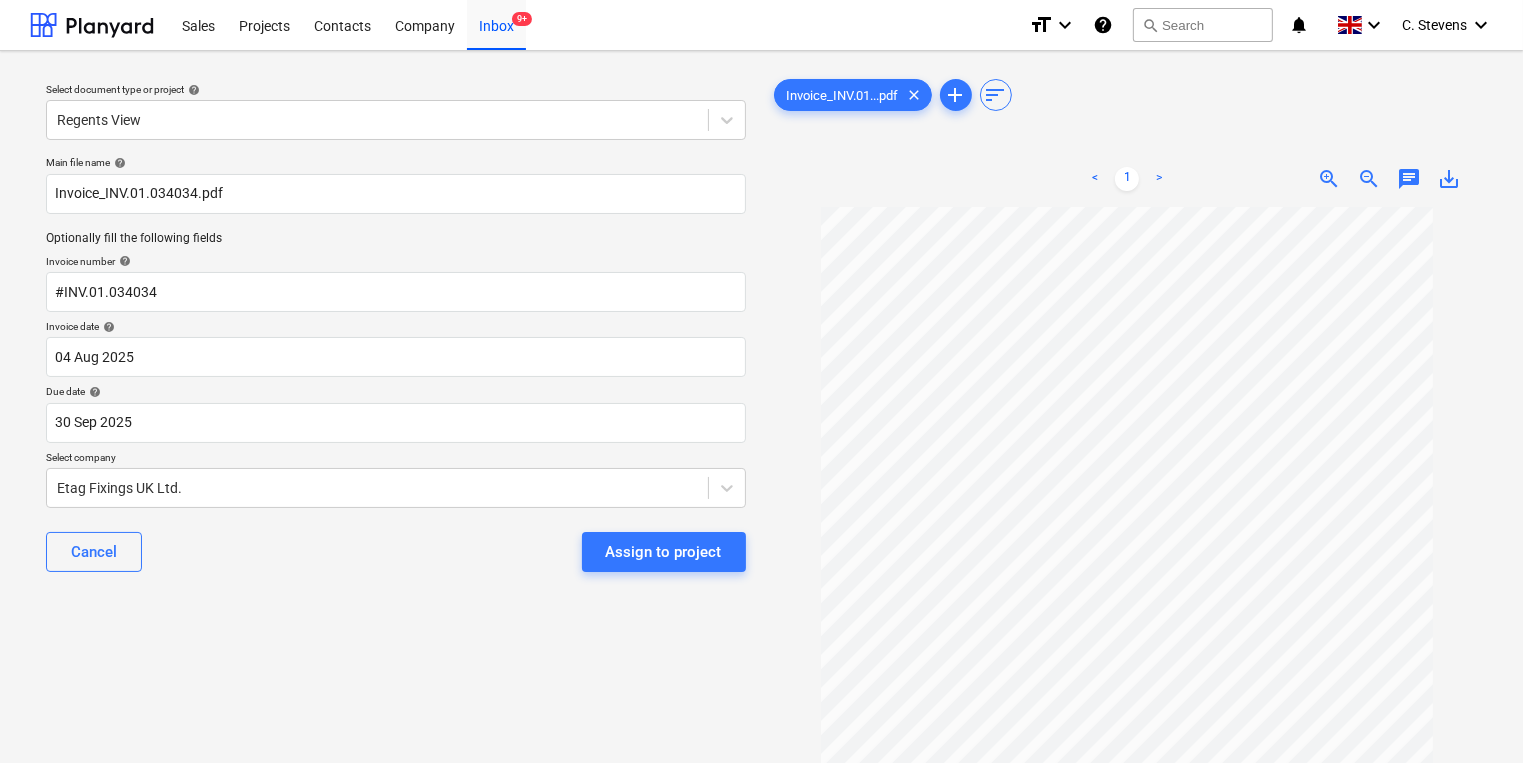 click on "Assign to project" at bounding box center [664, 552] 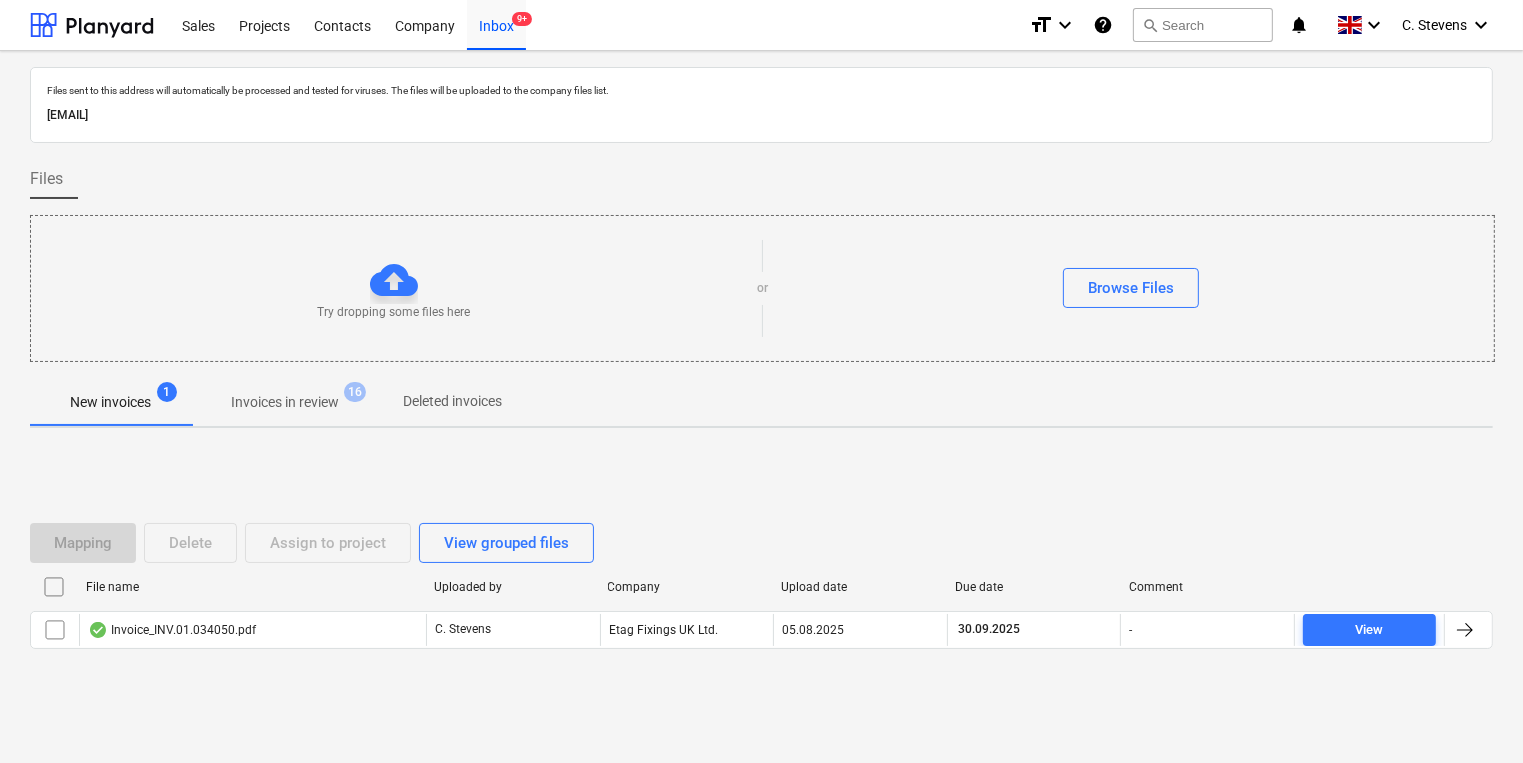 drag, startPoint x: 291, startPoint y: 401, endPoint x: 301, endPoint y: 411, distance: 14.142136 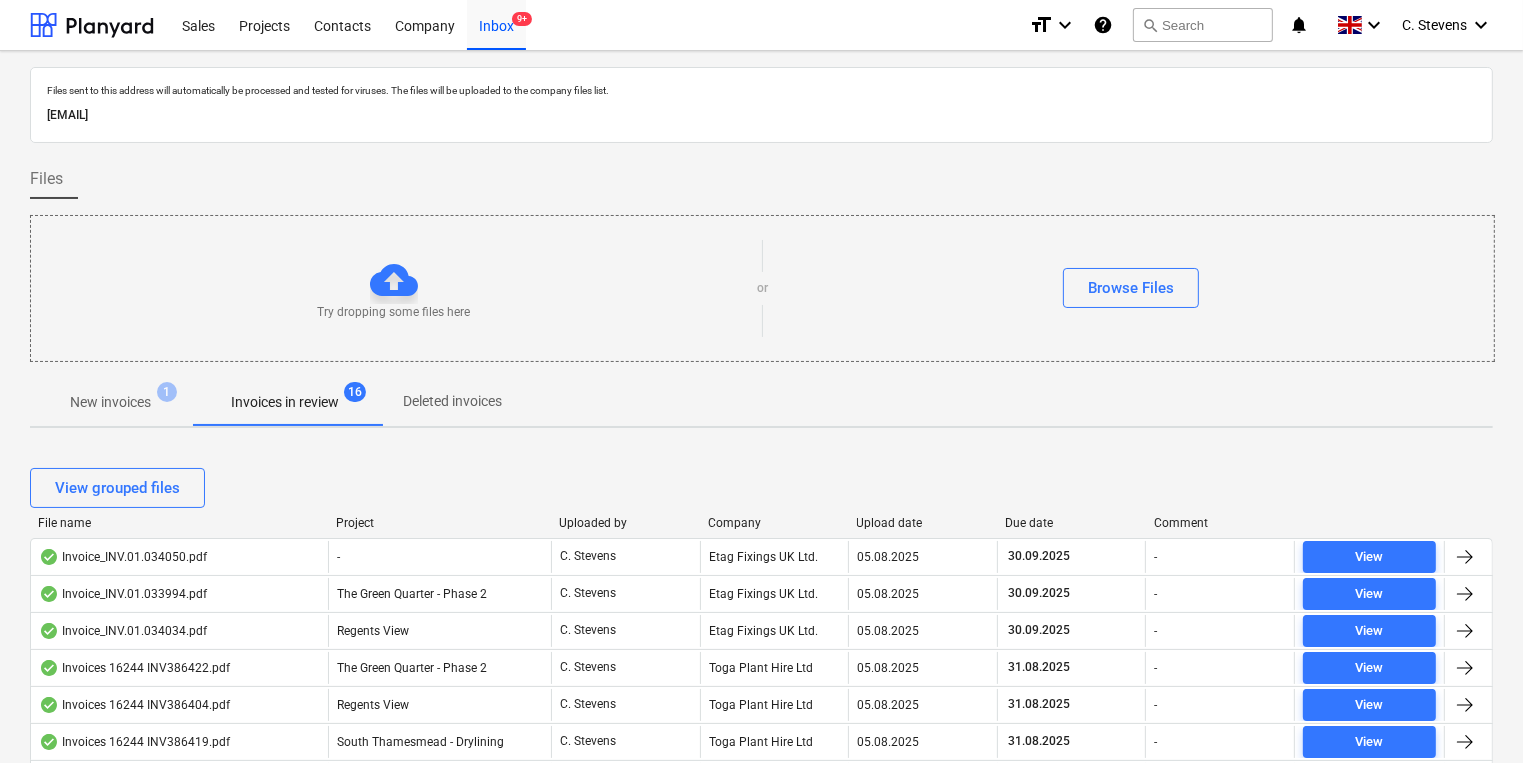 click on "Company" at bounding box center [774, 523] 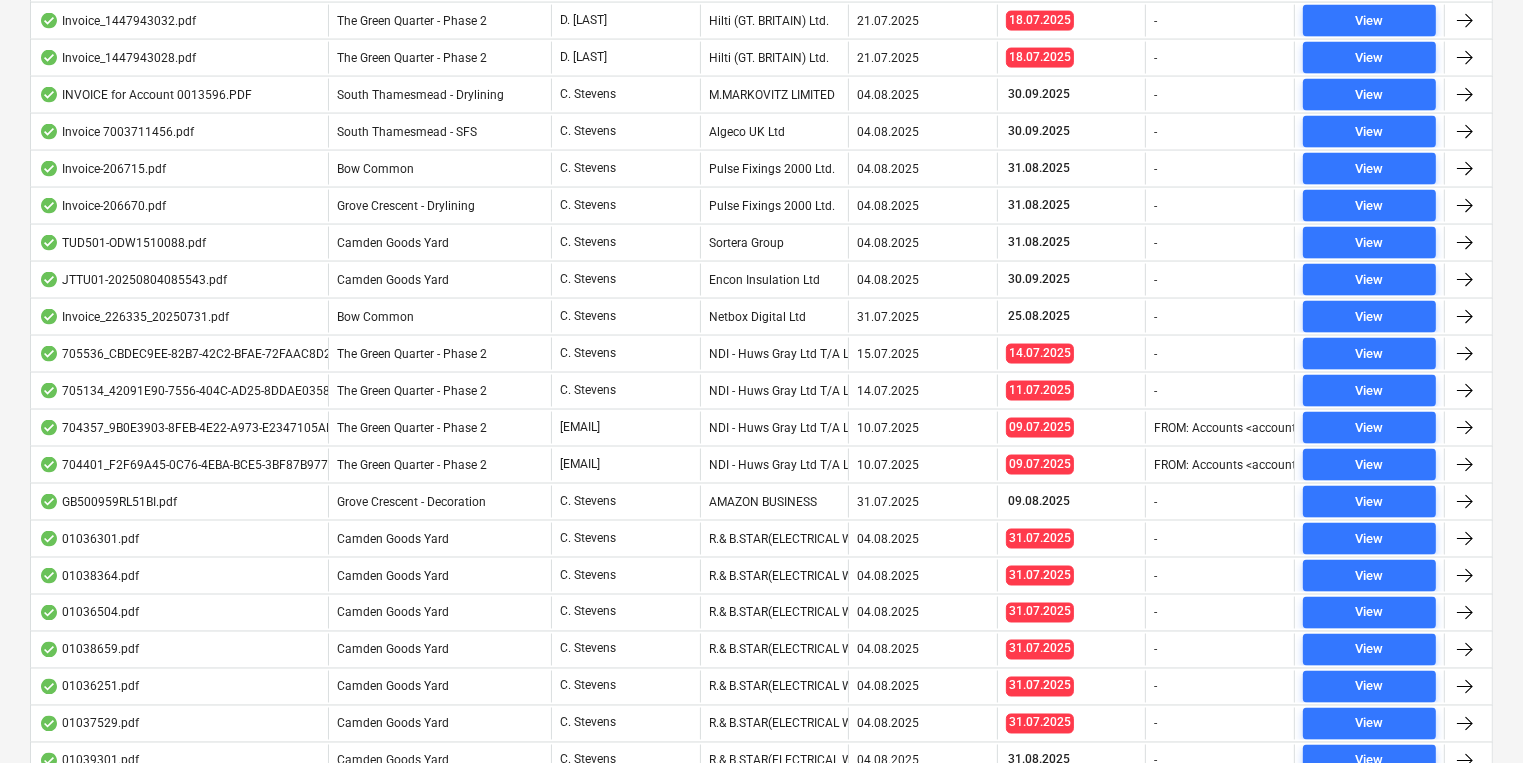 scroll, scrollTop: 3600, scrollLeft: 0, axis: vertical 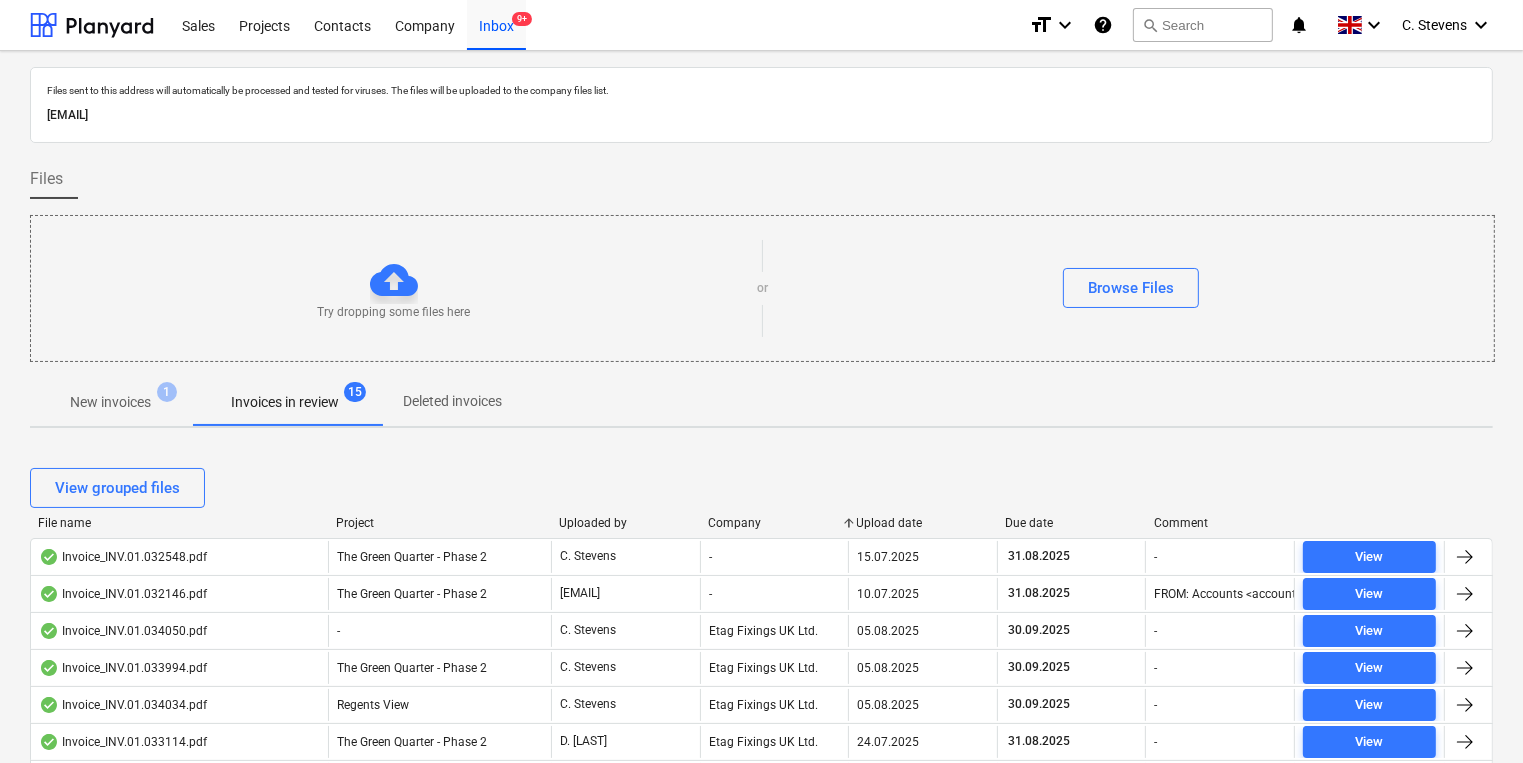 click on "Company" at bounding box center [774, 523] 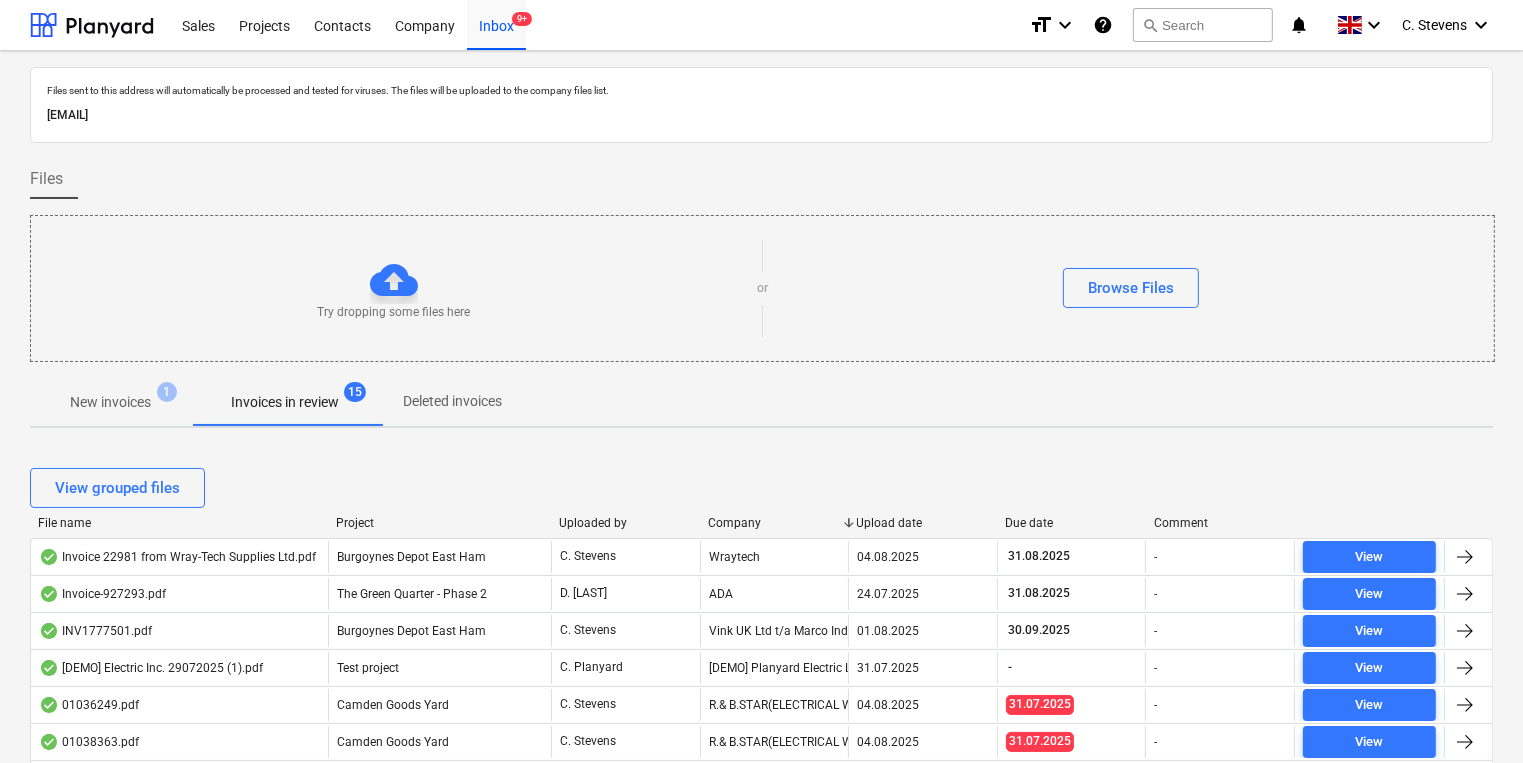 click on "Company" at bounding box center (774, 523) 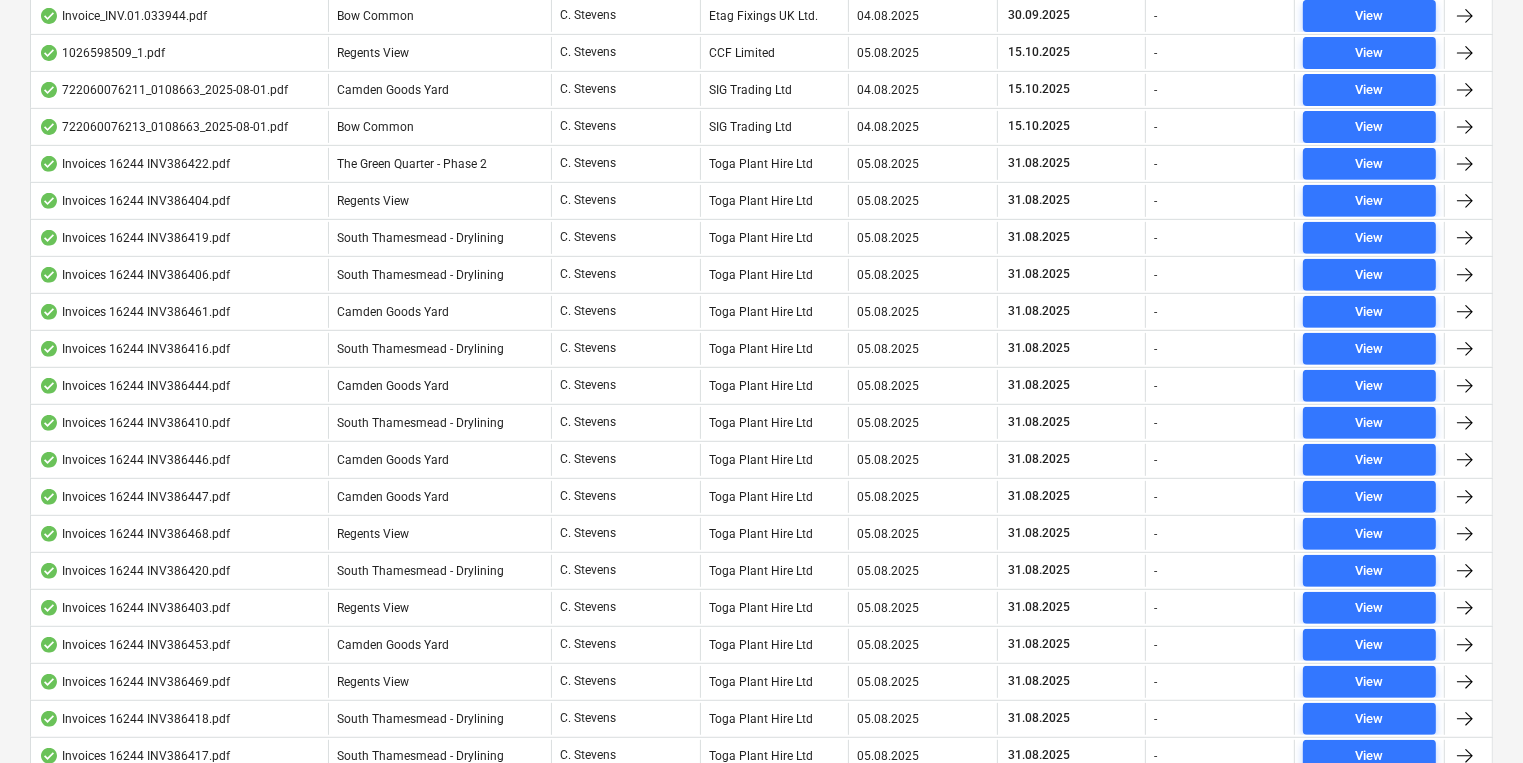 scroll, scrollTop: 1200, scrollLeft: 0, axis: vertical 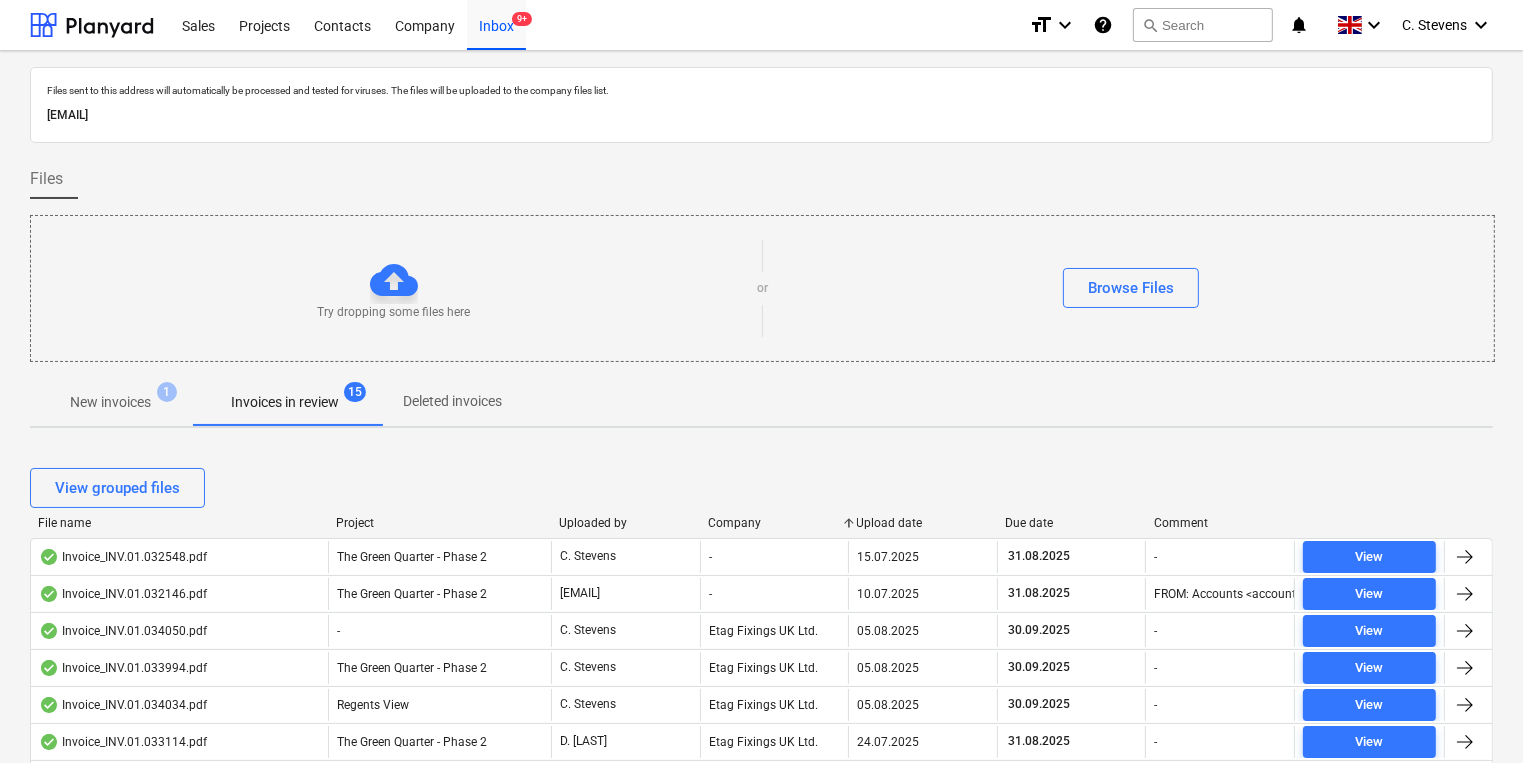 click on "Project" at bounding box center [439, 523] 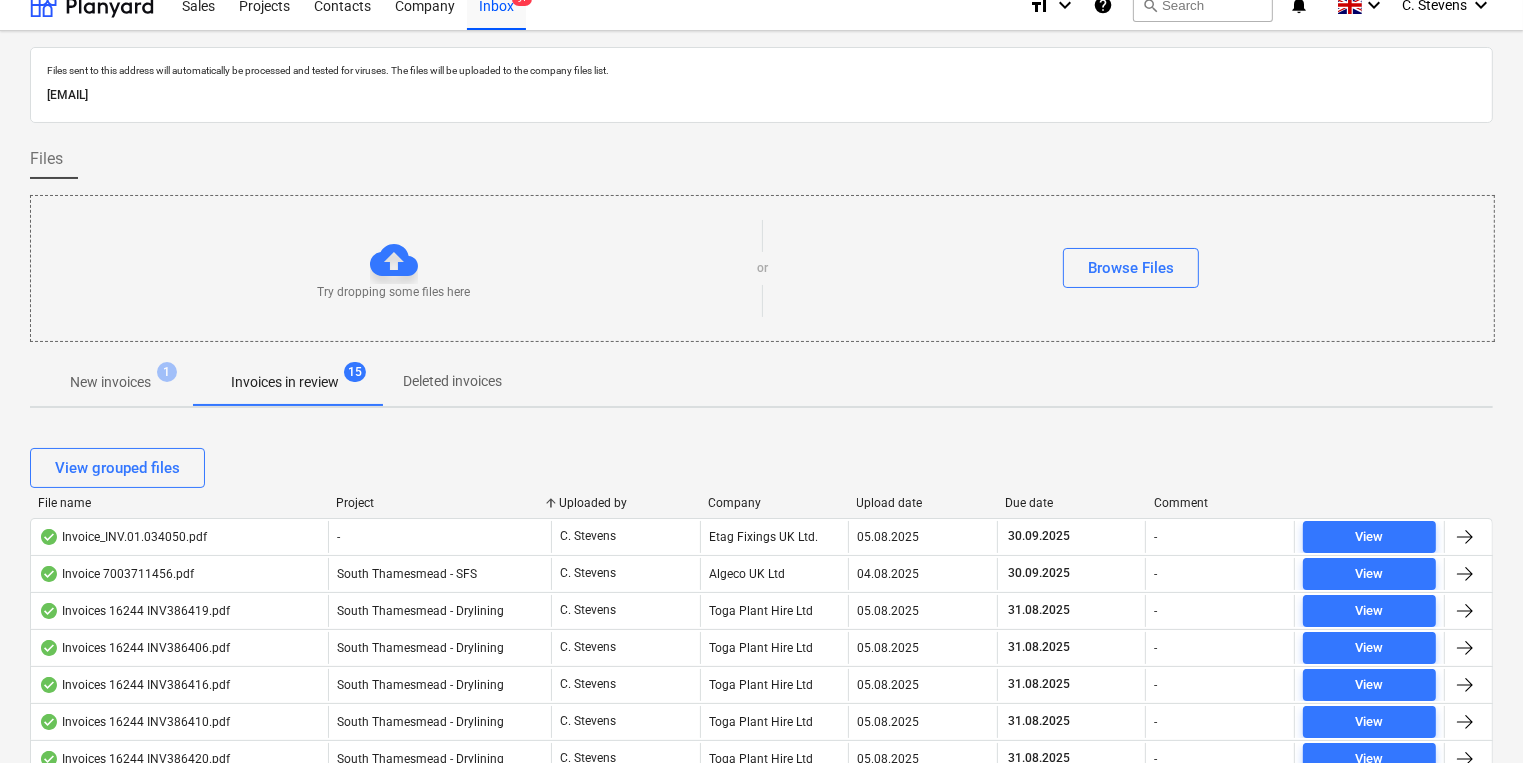 scroll, scrollTop: 0, scrollLeft: 0, axis: both 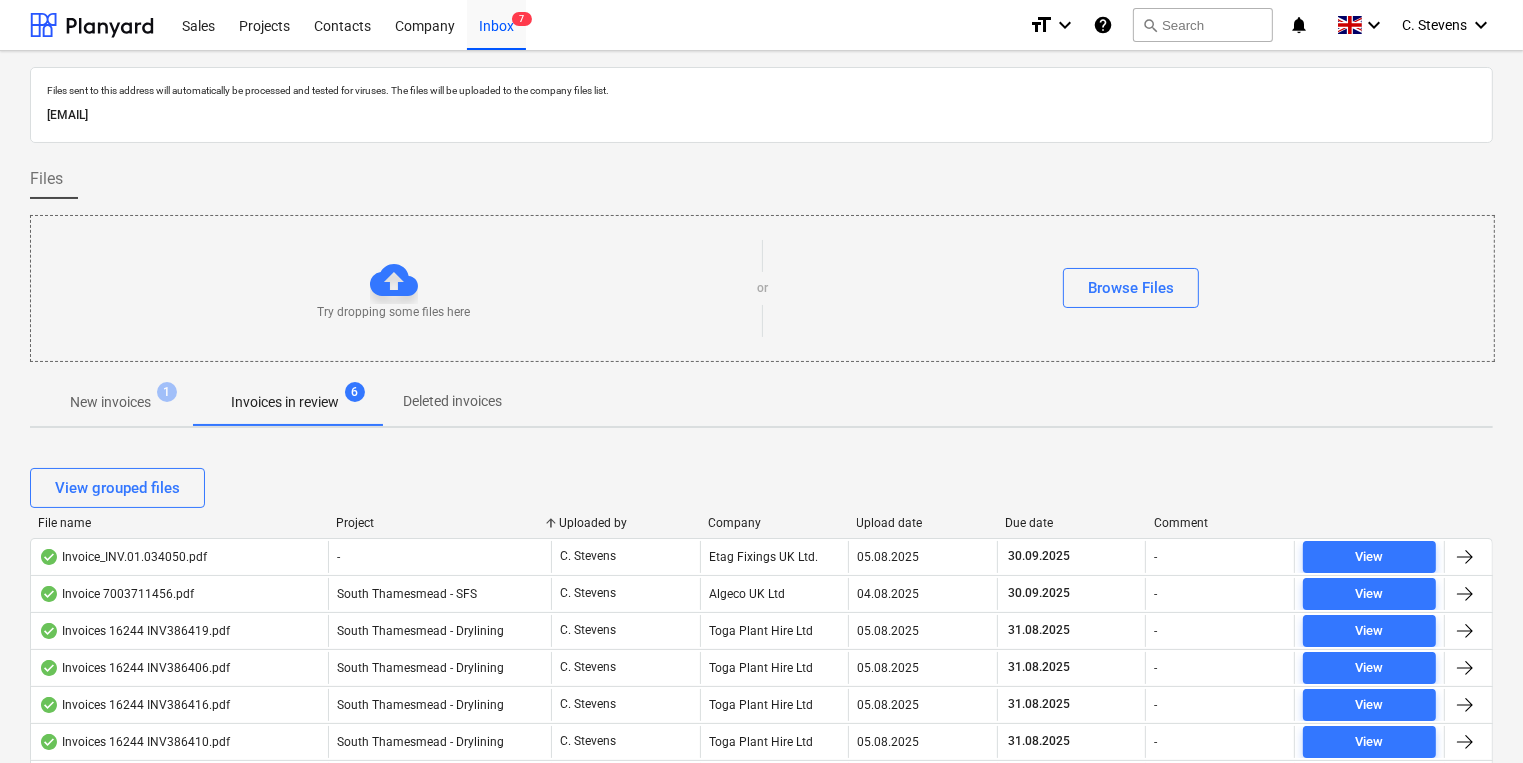 click on "New invoices" at bounding box center [110, 402] 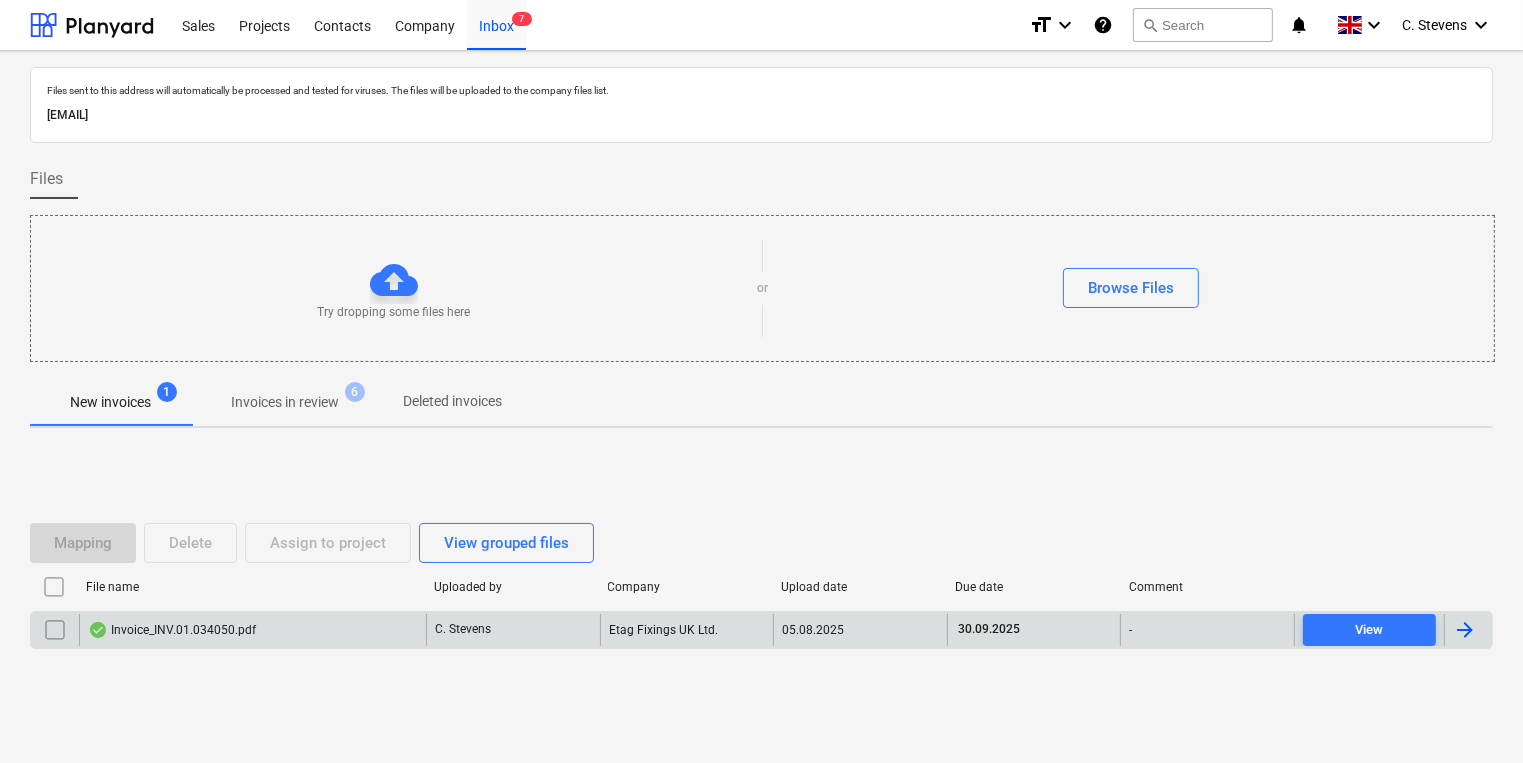 click on "Invoice_INV.01.034050.pdf" at bounding box center (172, 630) 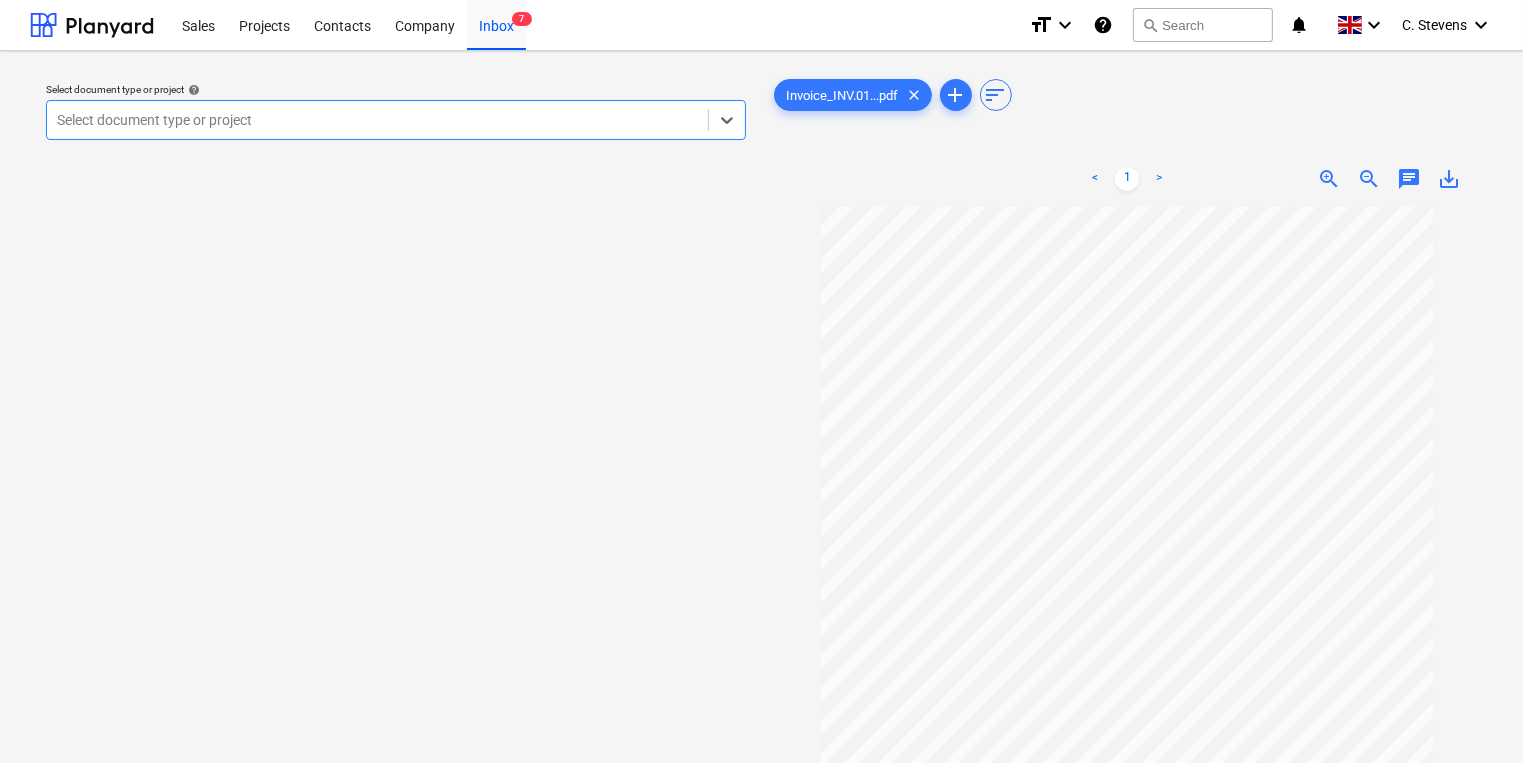 click at bounding box center [377, 120] 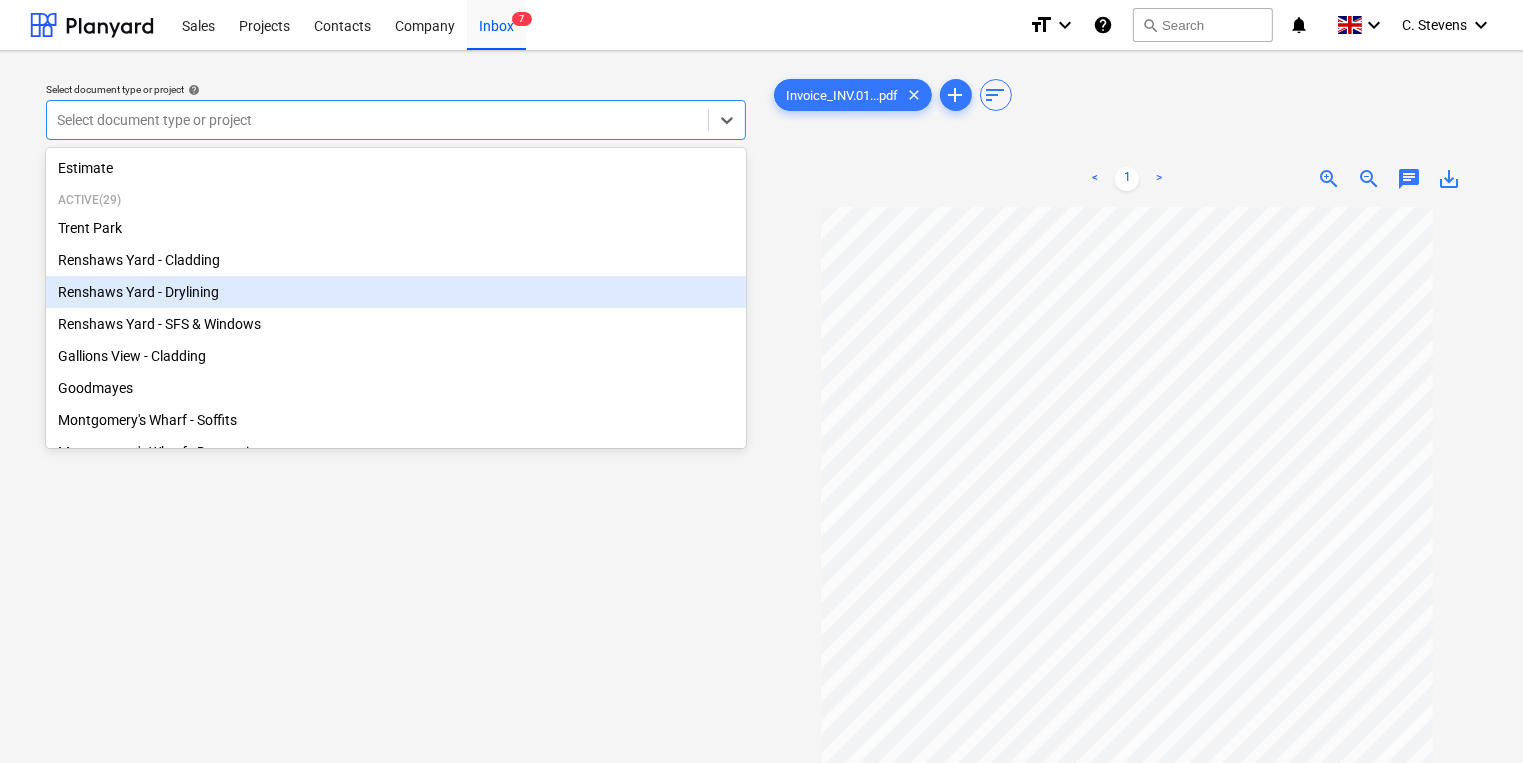click on "Renshaws Yard -  Drylining" at bounding box center [396, 292] 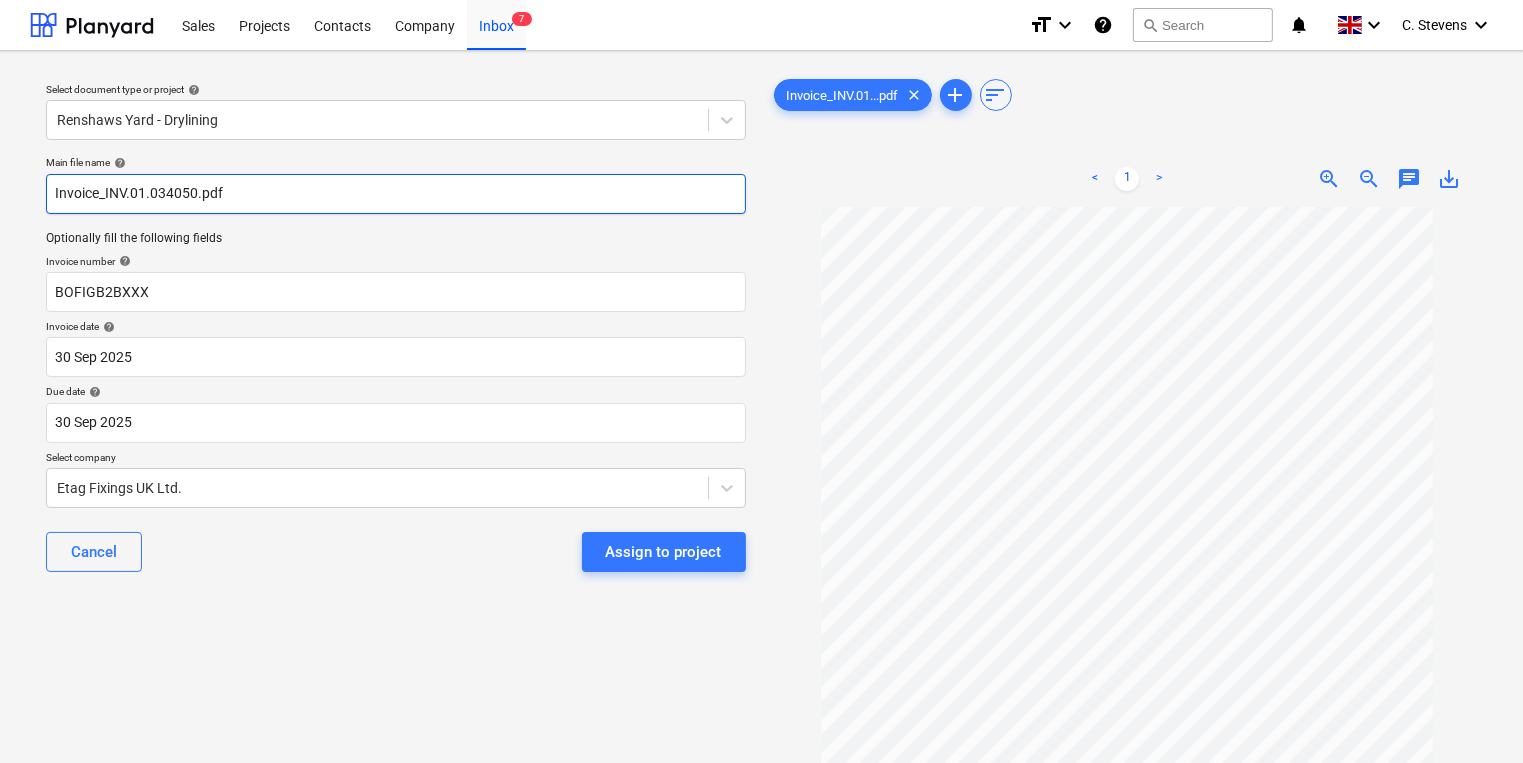 drag, startPoint x: 196, startPoint y: 193, endPoint x: 106, endPoint y: 193, distance: 90 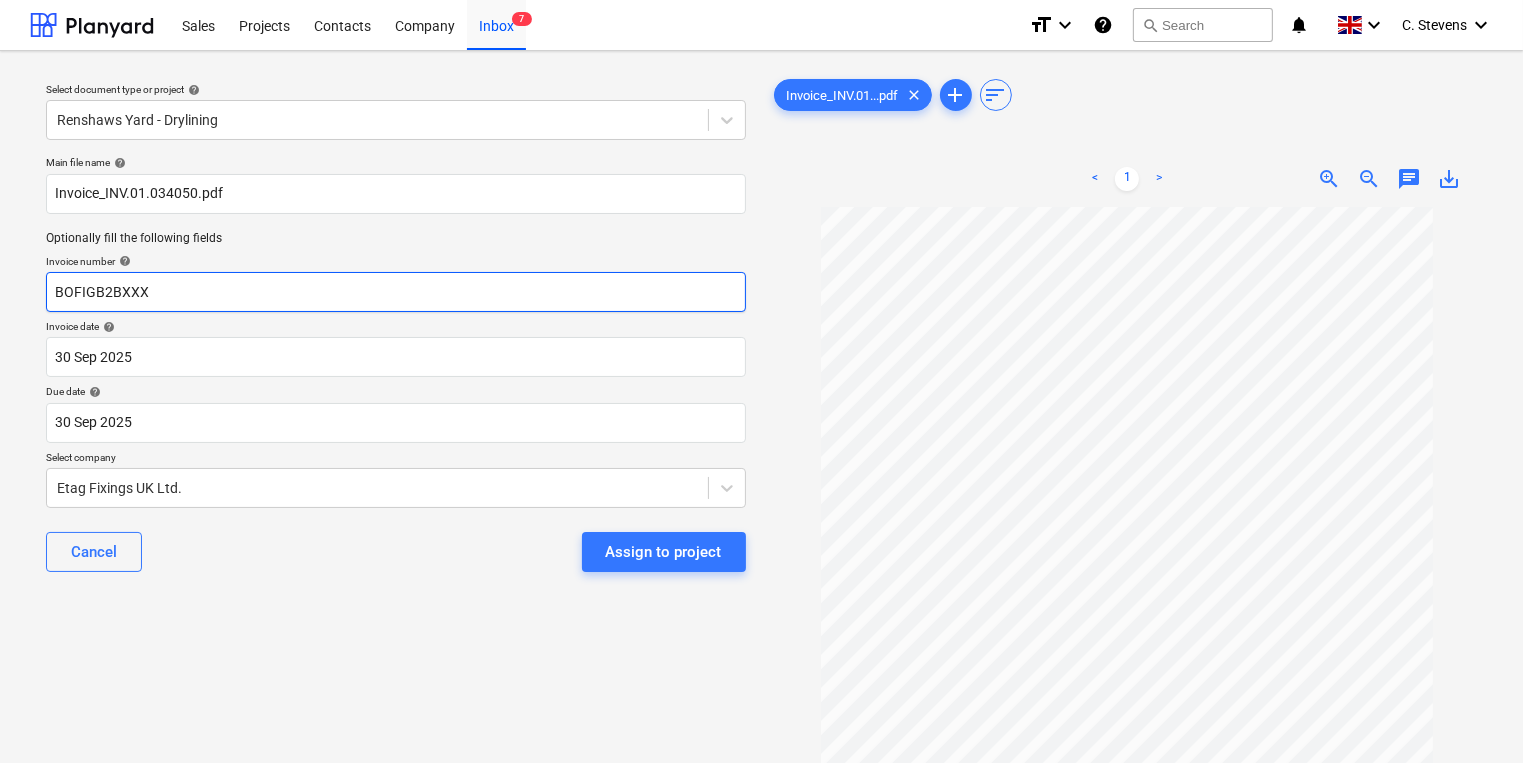 drag, startPoint x: 168, startPoint y: 284, endPoint x: 17, endPoint y: 286, distance: 151.01324 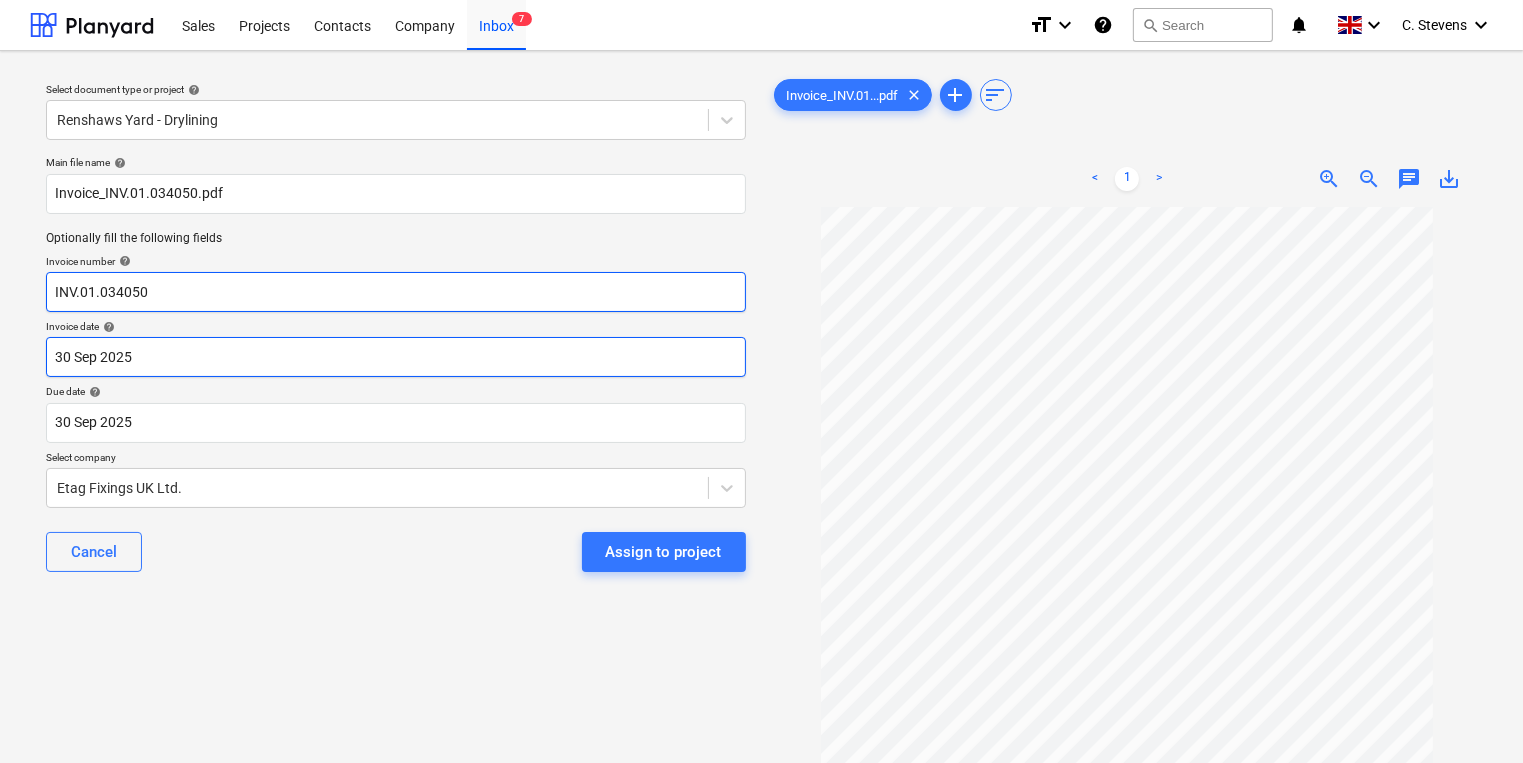 type on "INV.01.034050" 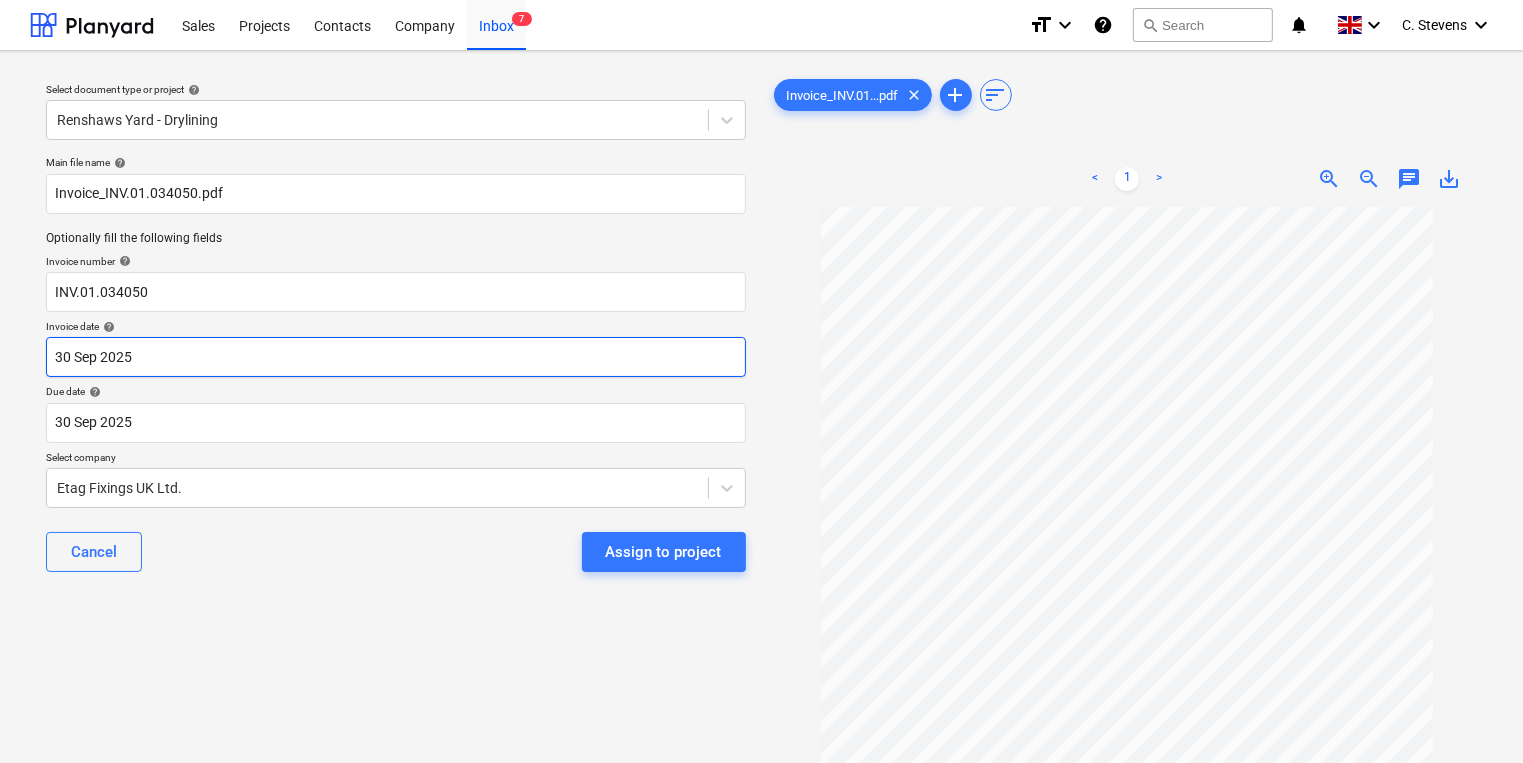 click on "Sales Projects Contacts Company Inbox 7 format_size keyboard_arrow_down help search Search notifications 0 keyboard_arrow_down C. Stevens keyboard_arrow_down Select document type or project help Renshaws Yard -  Drylining Main file name help Invoice_INV.01.034050.pdf Optionally fill the following fields Invoice number help INV.01.034050 Invoice date help 30 Sep 2025 30.09.2025 Press the down arrow key to interact with the calendar and
select a date. Press the question mark key to get the keyboard shortcuts for changing dates. Due date help 30 Sep 2025 30.09.2025 Press the down arrow key to interact with the calendar and
select a date. Press the question mark key to get the keyboard shortcuts for changing dates. Select company [COMPANY]   Cancel Assign to project Invoice_INV.01...pdf clear add sort < 1 > zoom_in zoom_out chat 0 save_alt Files uploaded successfully Files uploaded successfully" at bounding box center [761, 381] 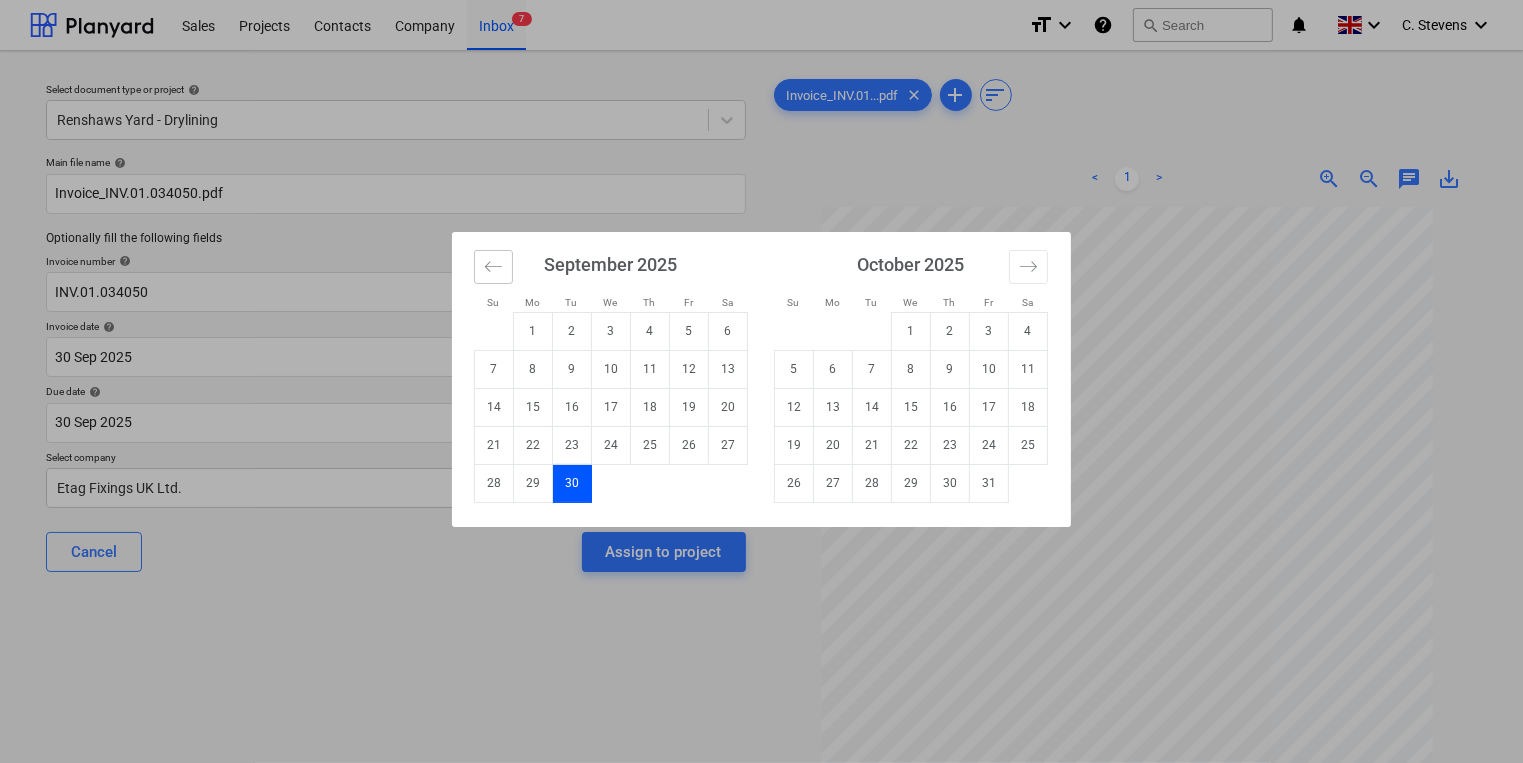 click 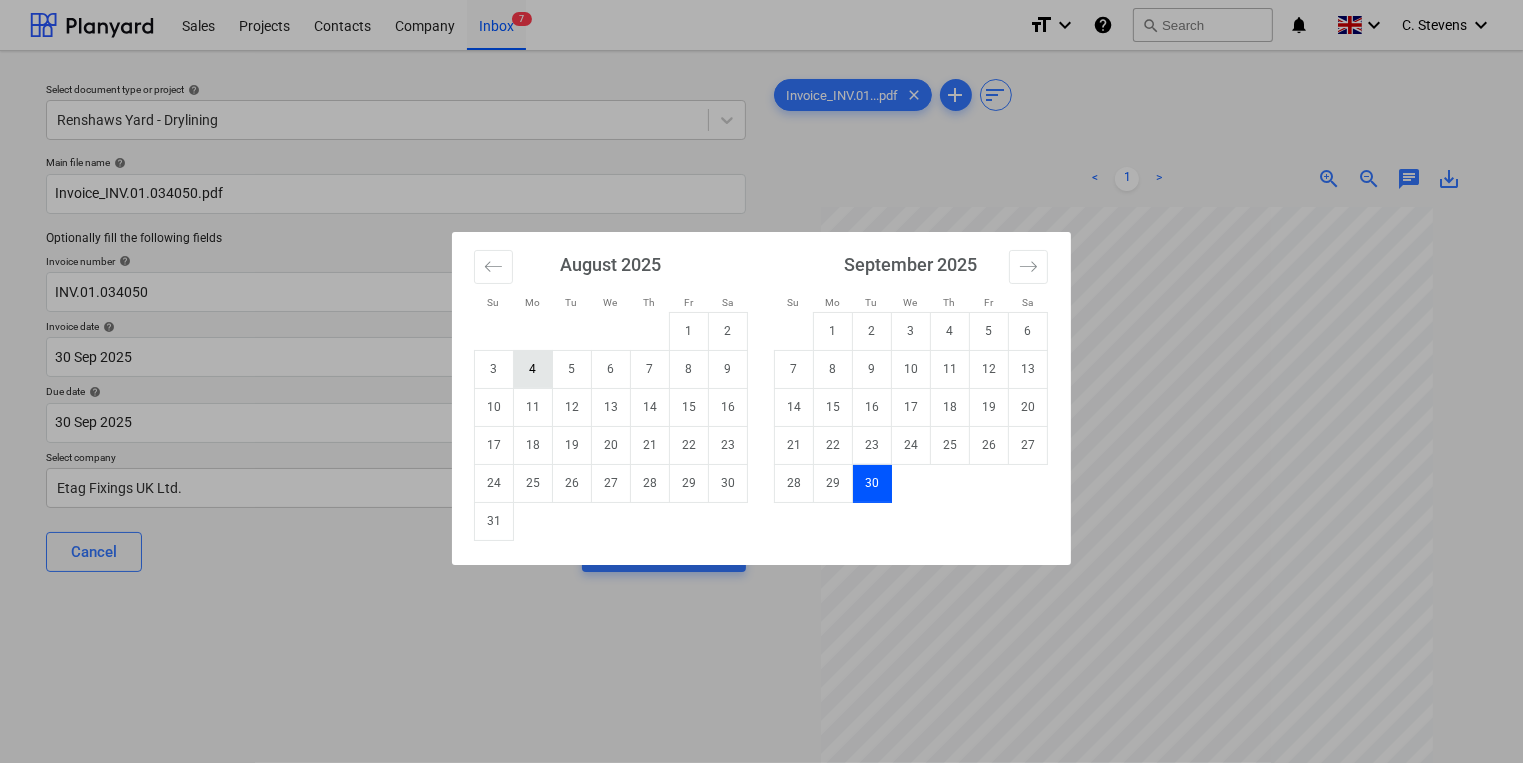 click on "4" at bounding box center (533, 369) 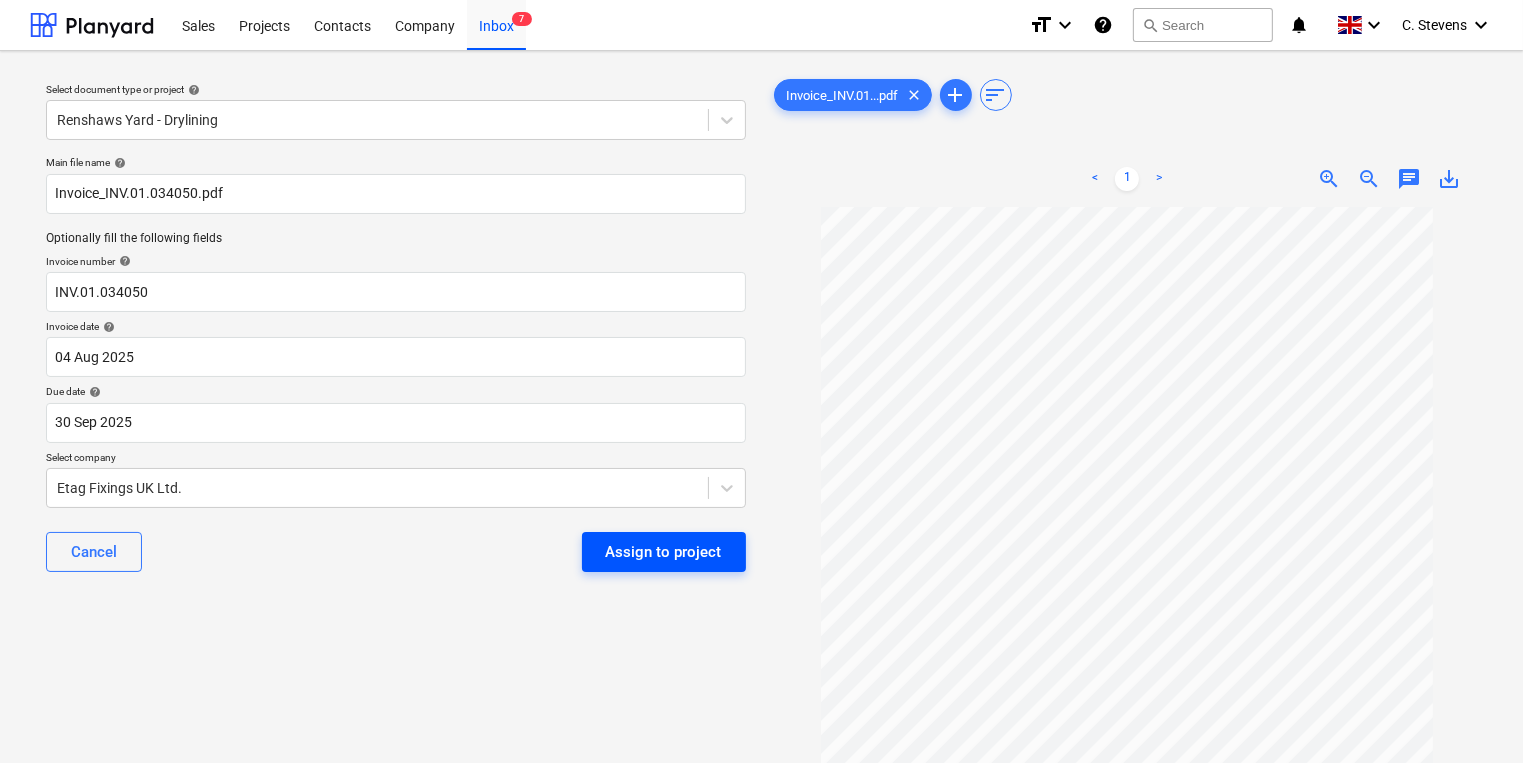 click on "Assign to project" at bounding box center (664, 552) 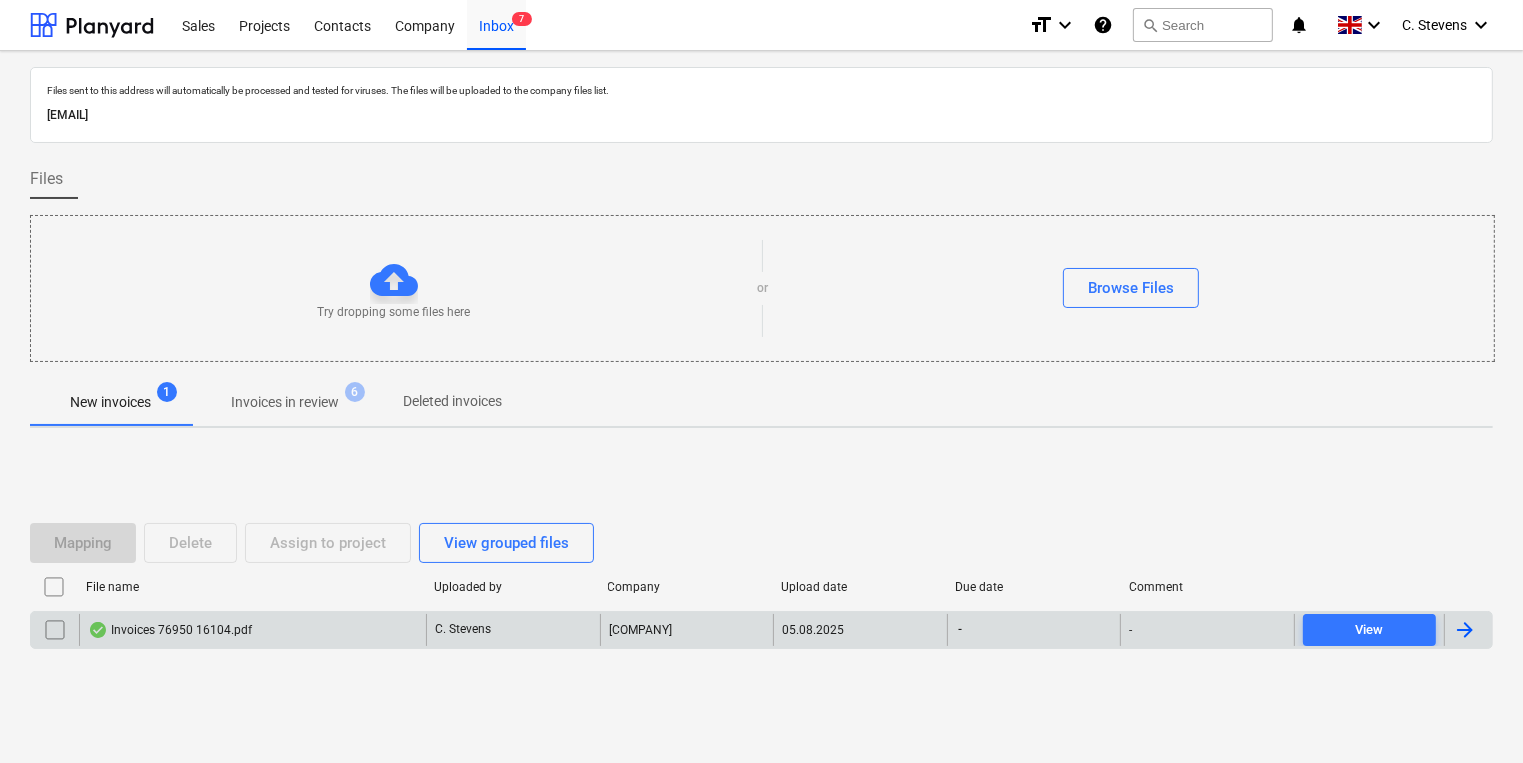 click on "Invoices 76950 16104.pdf" at bounding box center (252, 630) 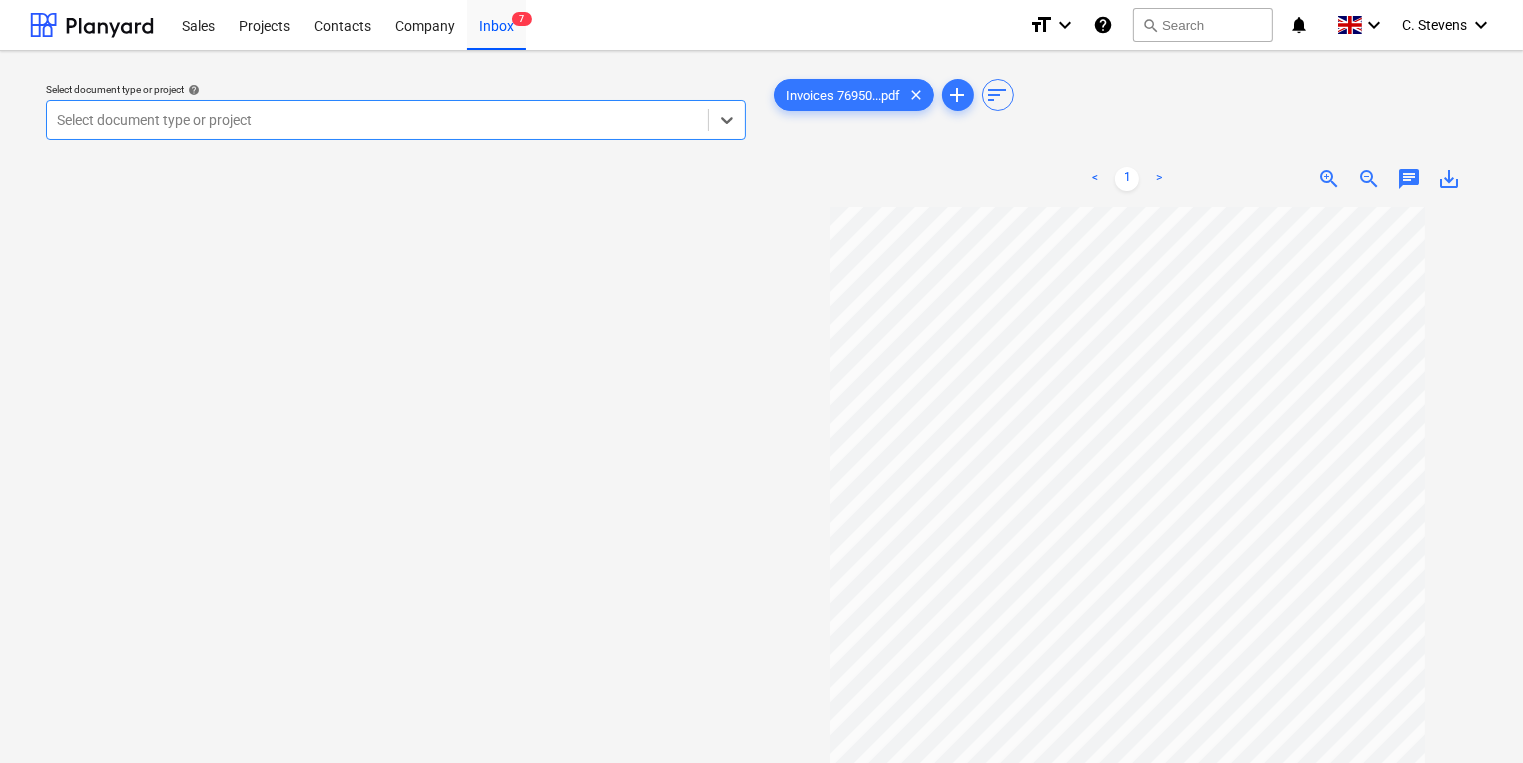 scroll, scrollTop: 138, scrollLeft: 0, axis: vertical 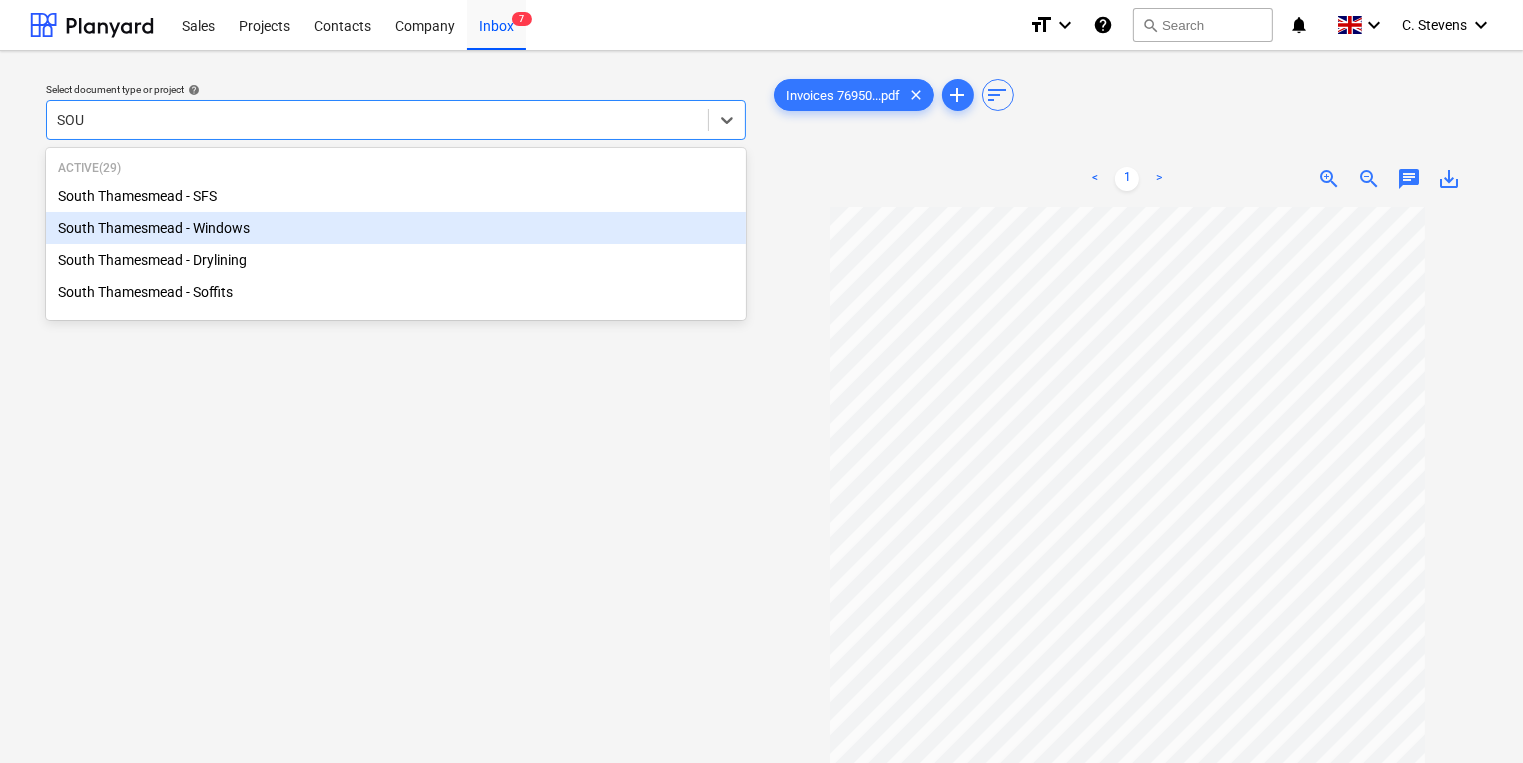 type on "SOUT" 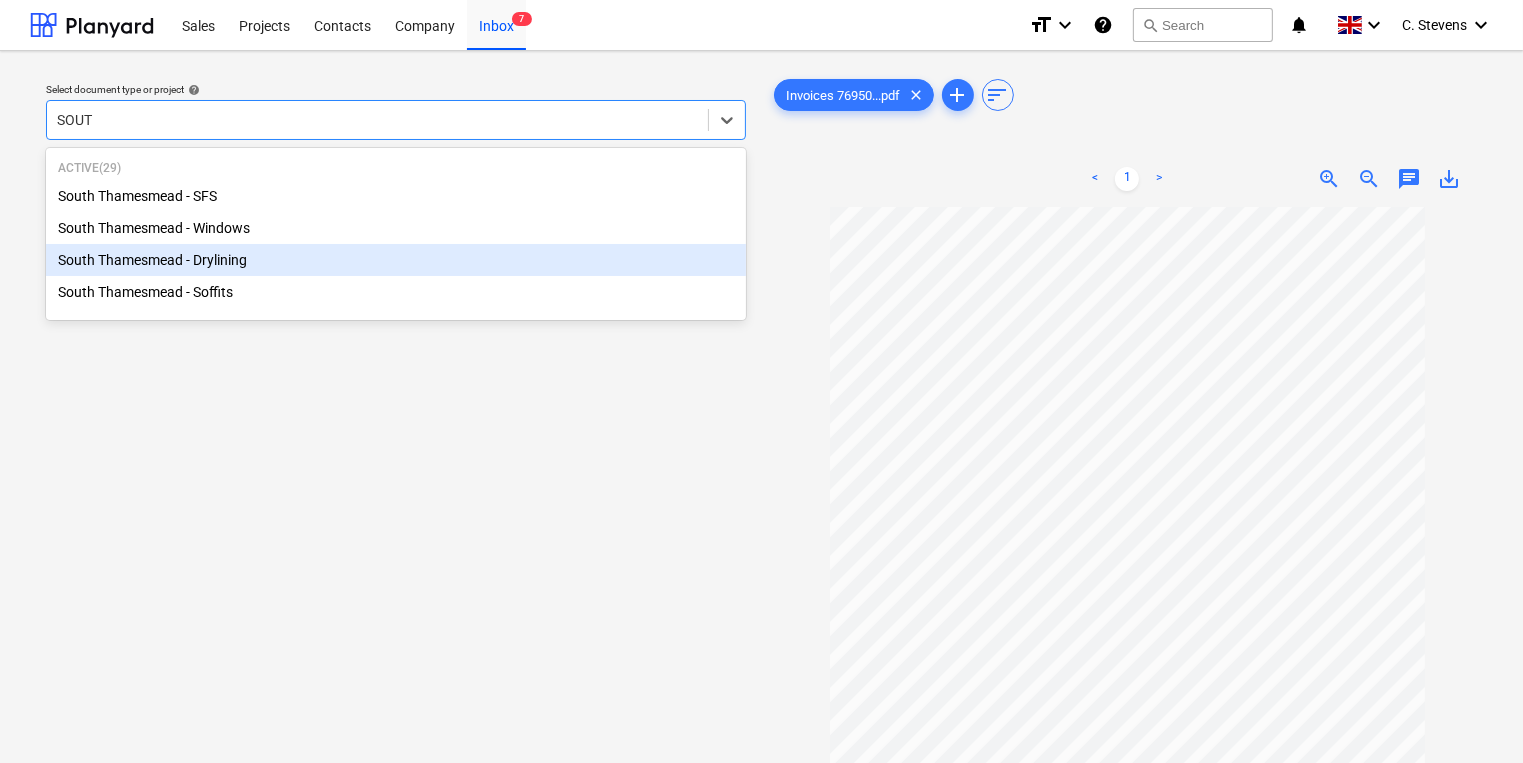 click on "South Thamesmead - Drylining" at bounding box center (396, 260) 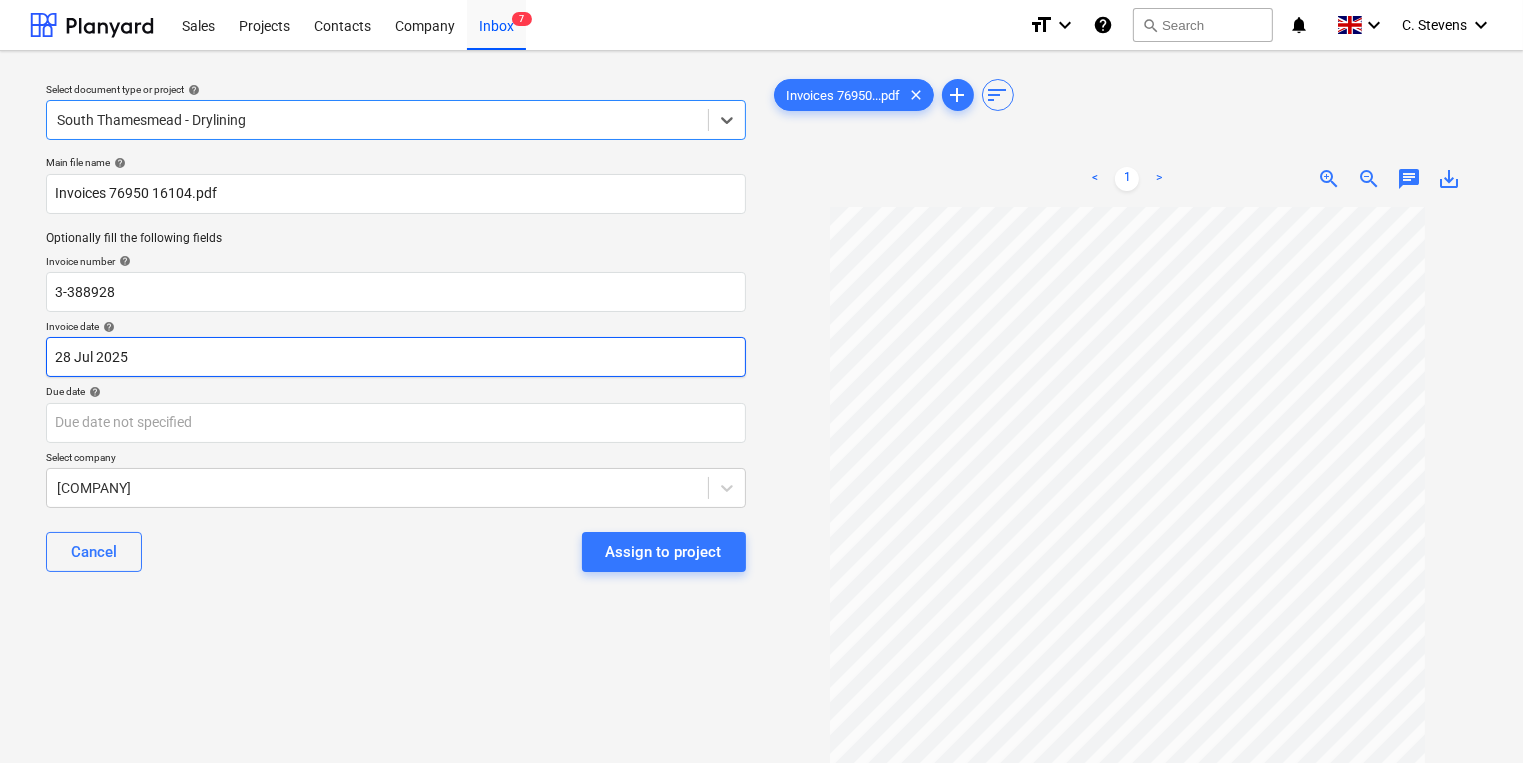 click on "Sales Projects Contacts Company Inbox 7 format_size keyboard_arrow_down help search Search notifications 0 keyboard_arrow_down C. Stevens keyboard_arrow_down Select document type or project help South Thamesmead - Drylining, selected.   Select is focused ,type to refine list, press Down to open the menu,  South Thamesmead - Drylining Main file name help Invoices 76950 16104.pdf Optionally fill the following fields Invoice number help 3-388928 Invoice date help 28 Jul 2025 28.07.2025 Press the down arrow key to interact with the calendar and
select a date. Press the question mark key to get the keyboard shortcuts for changing dates. Due date help Press the down arrow key to interact with the calendar and
select a date. Press the question mark key to get the keyboard shortcuts for changing dates. Select company [COMPANY]   Cancel Assign to project Invoices 76950...pdf clear add sort < 1 > zoom_in zoom_out chat 0 save_alt Files uploaded successfully Files uploaded successfully" at bounding box center (761, 381) 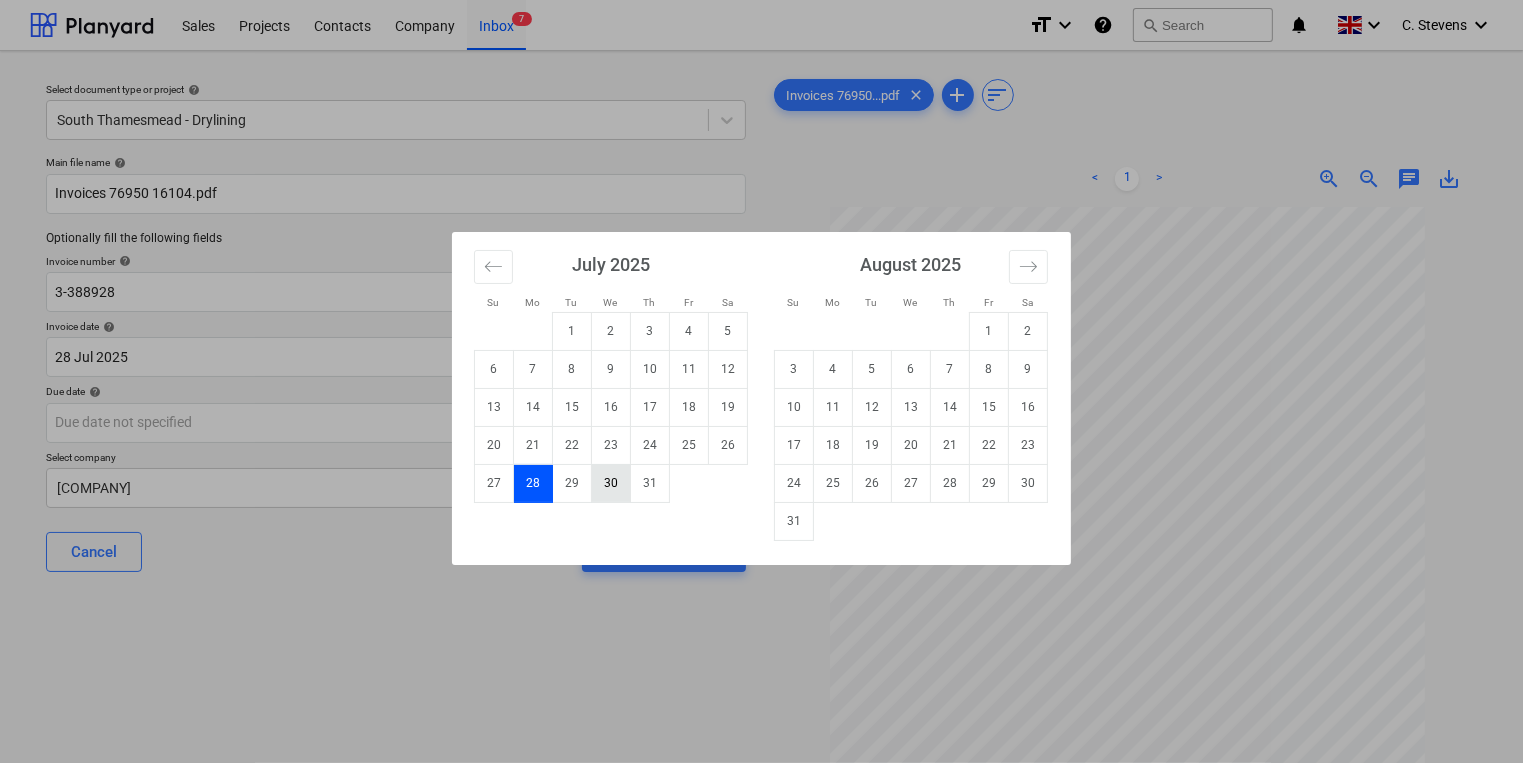 click on "30" at bounding box center [611, 483] 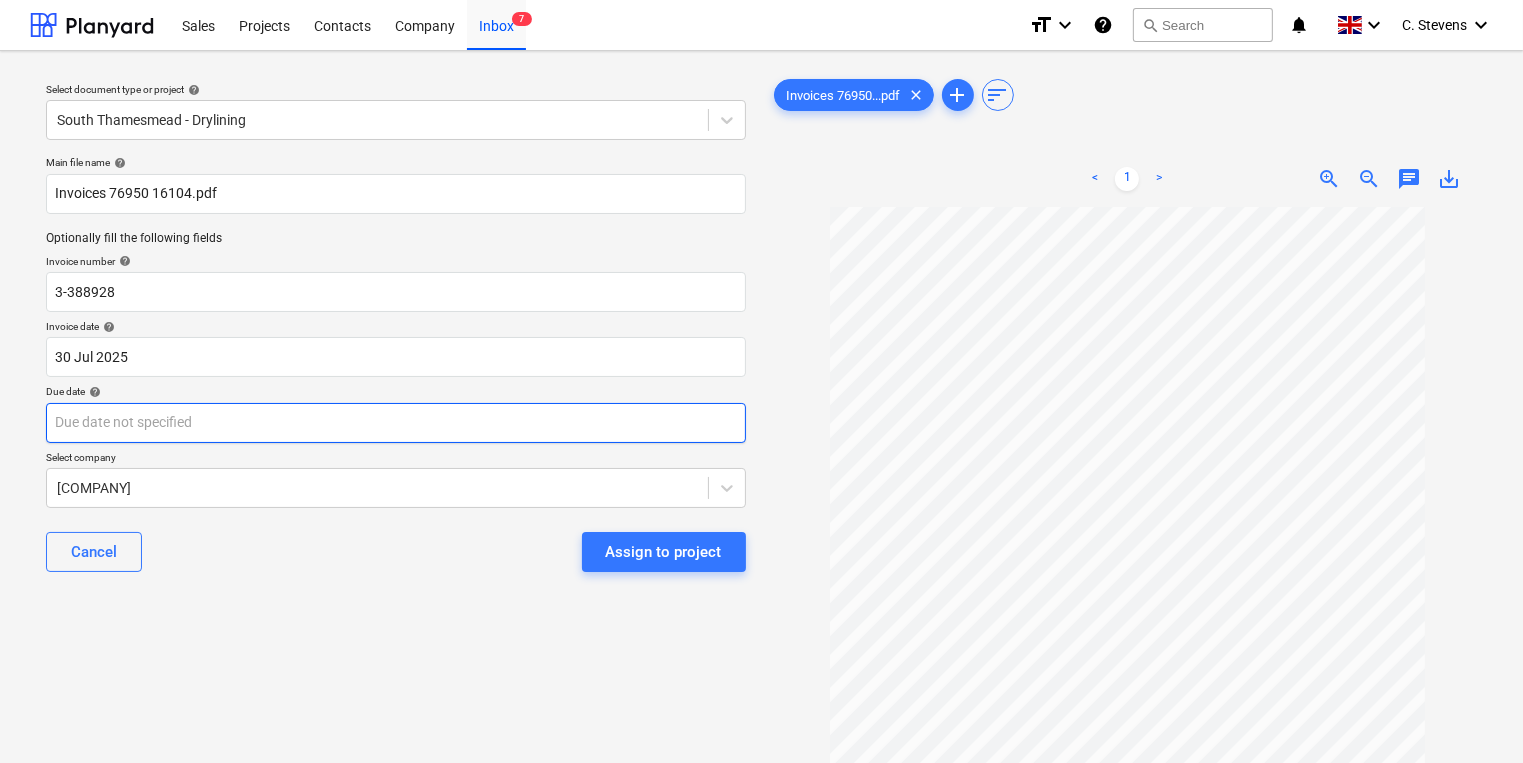 click on "Sales Projects Contacts Company Inbox 7 format_size keyboard_arrow_down help search Search notifications 0 keyboard_arrow_down C. Stevens keyboard_arrow_down Select document type or project help South Thamesmead - Drylining Main file name help Invoices 76950 16104.pdf Optionally fill the following fields Invoice number help 3-388928 Invoice date help 30 Jul 2025 30.07.2025 Press the down arrow key to interact with the calendar and
select a date. Press the question mark key to get the keyboard shortcuts for changing dates. Due date help Press the down arrow key to interact with the calendar and
select a date. Press the question mark key to get the keyboard shortcuts for changing dates. Select company [COMPANY]   Cancel Assign to project Invoices 76950...pdf clear add sort < 1 > zoom_in zoom_out chat 0 save_alt Files uploaded successfully Files uploaded successfully" at bounding box center (761, 381) 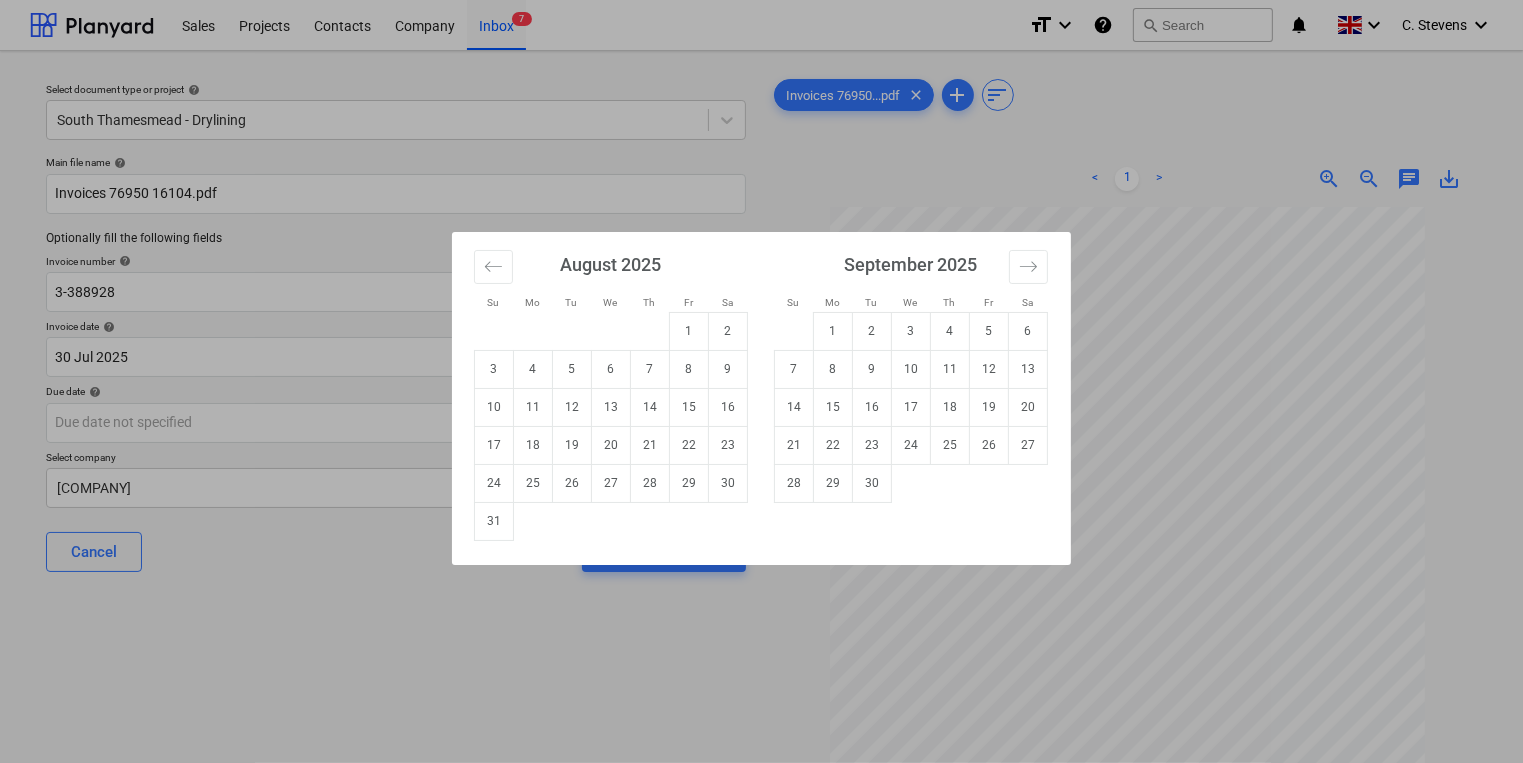 click on "31" at bounding box center [494, 521] 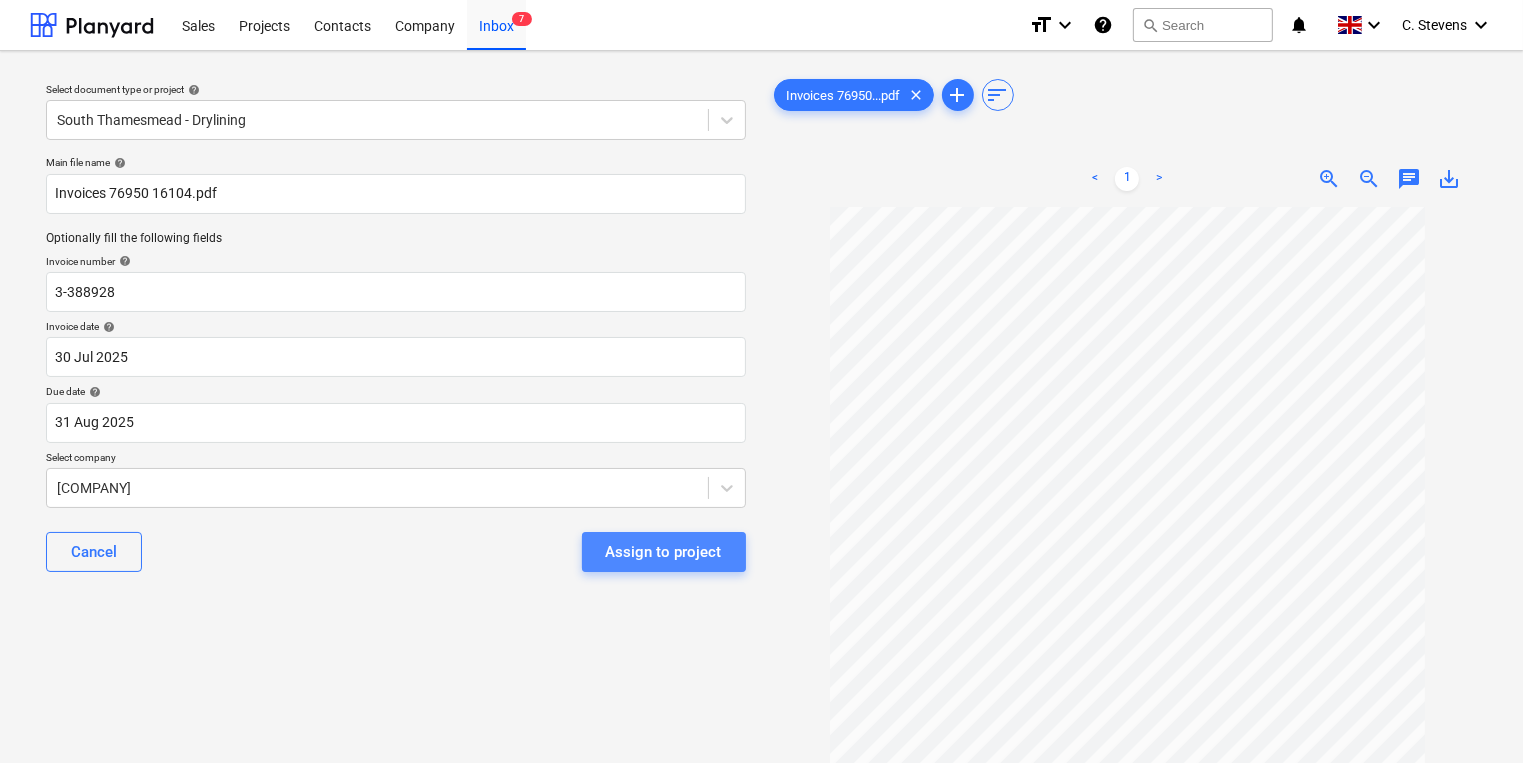 click on "Assign to project" at bounding box center [664, 552] 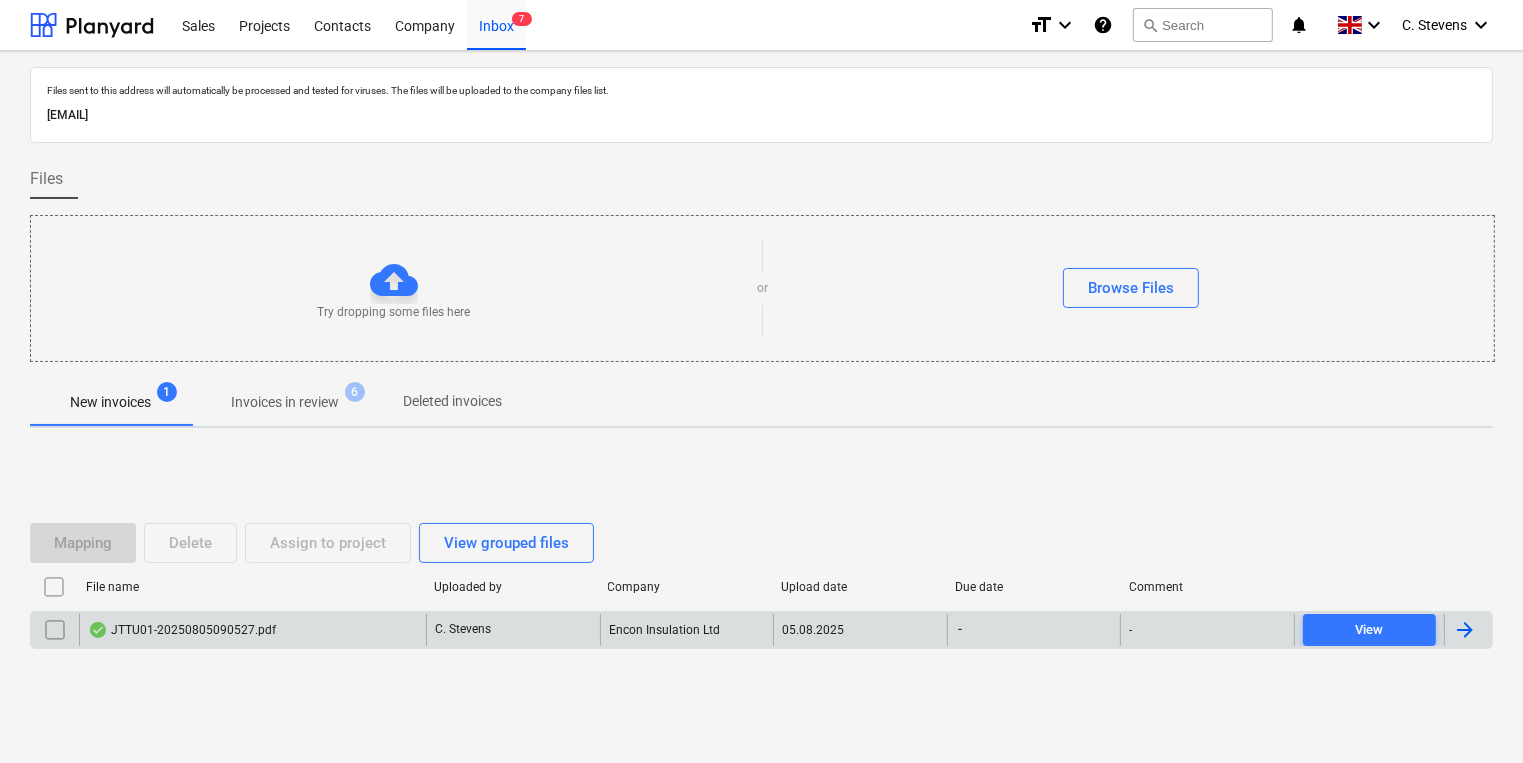 click on "JTTU01-20250805090527.pdf" at bounding box center (252, 630) 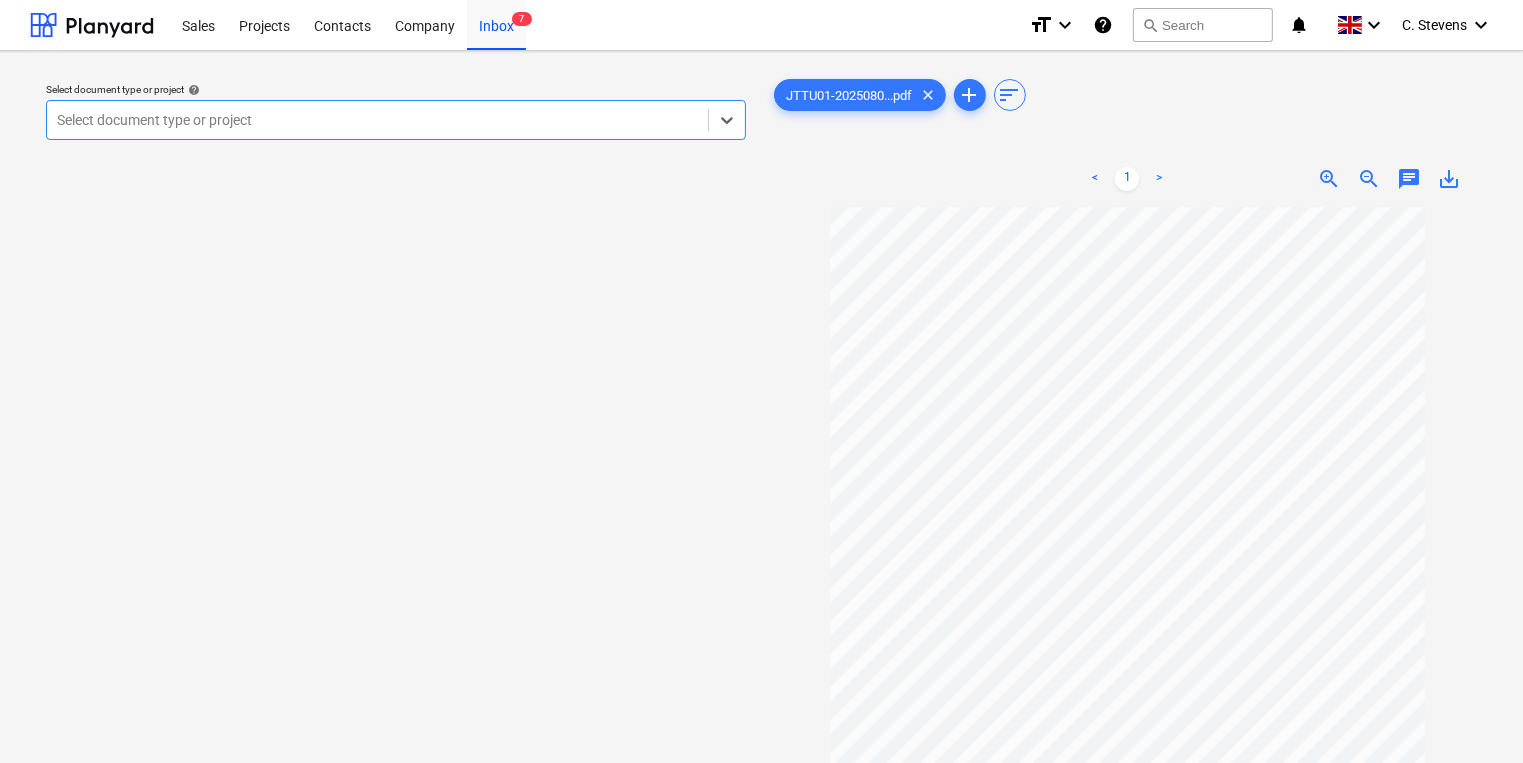 click at bounding box center [377, 120] 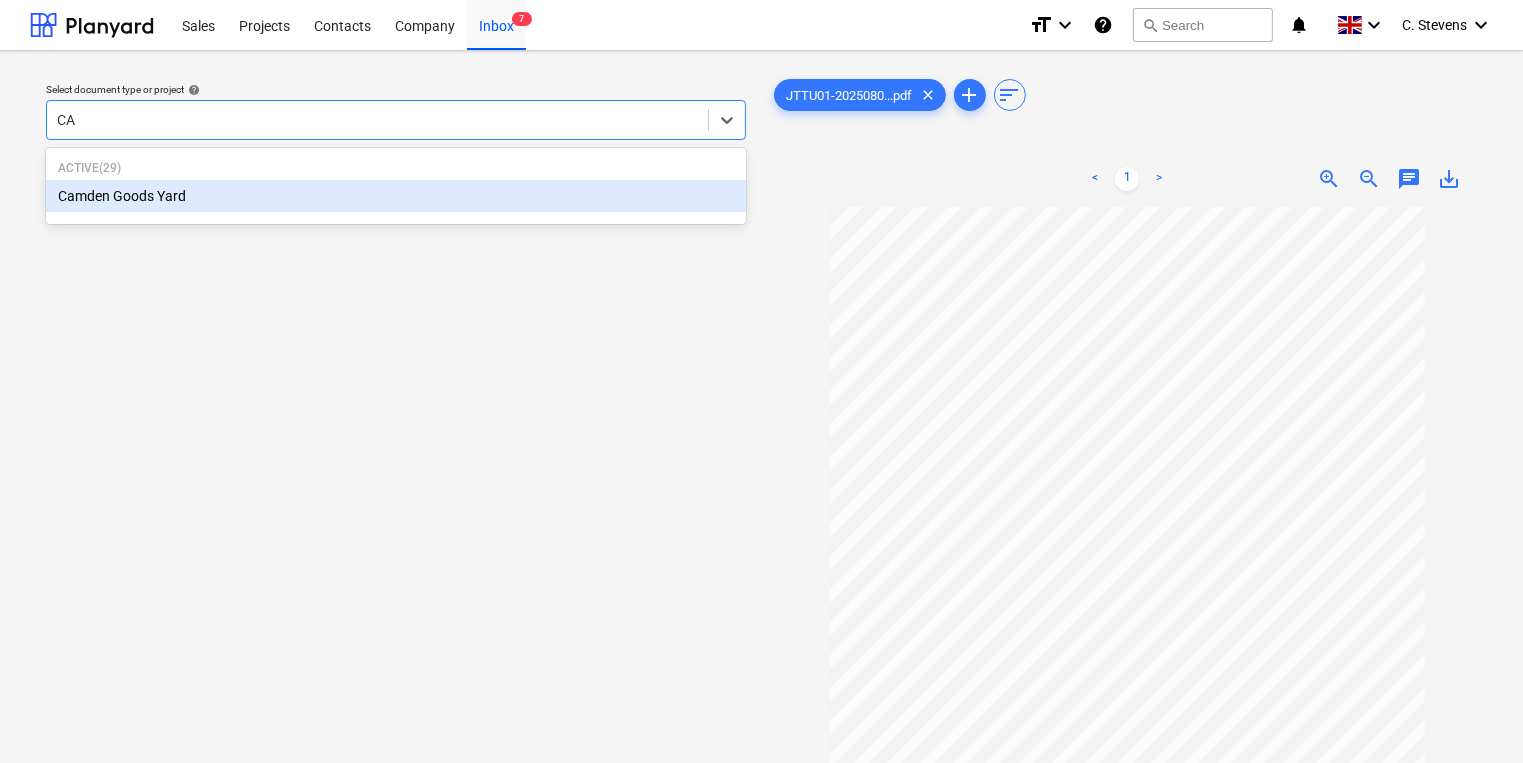 type on "CAM" 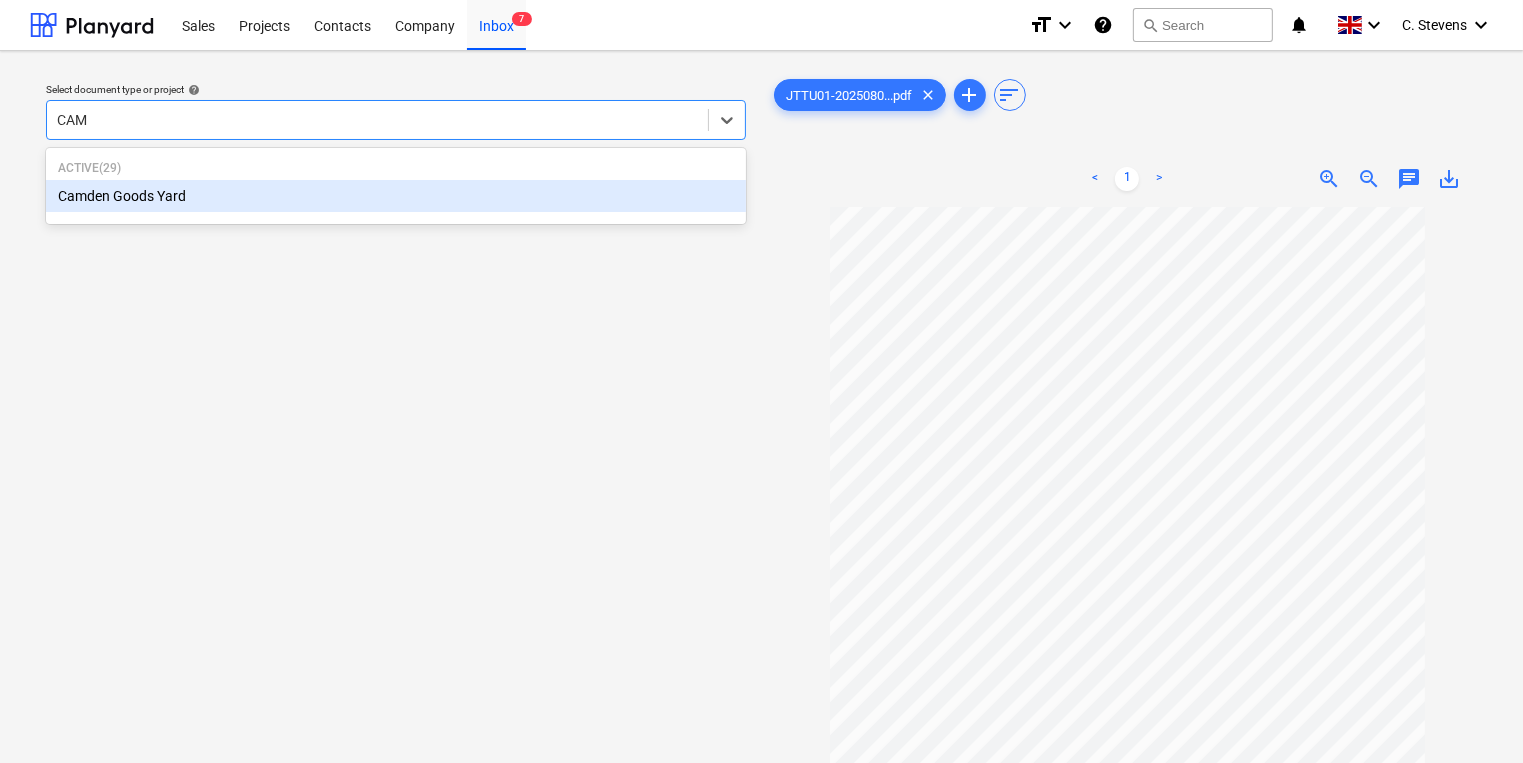 type 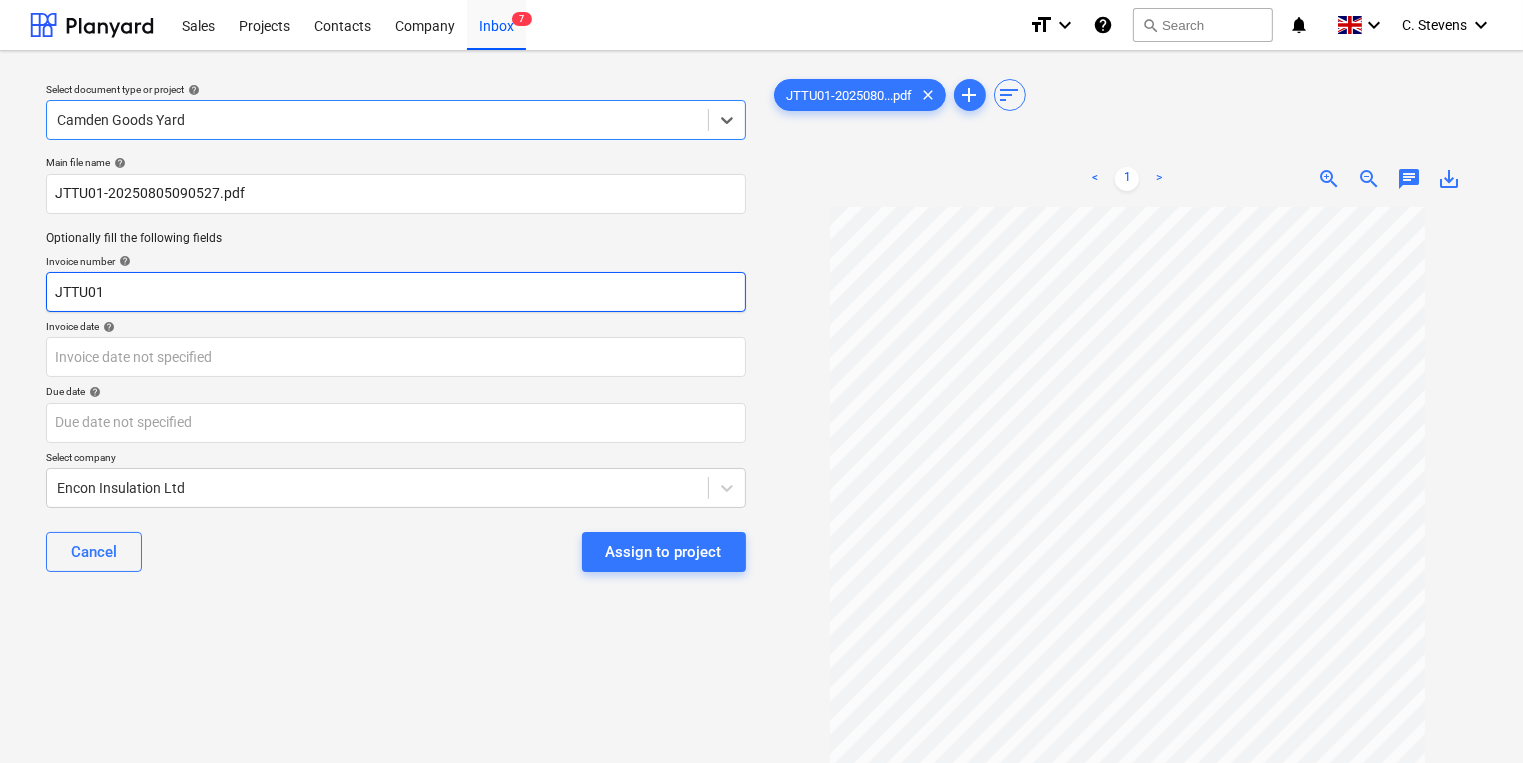click on "JTTU01" at bounding box center [396, 292] 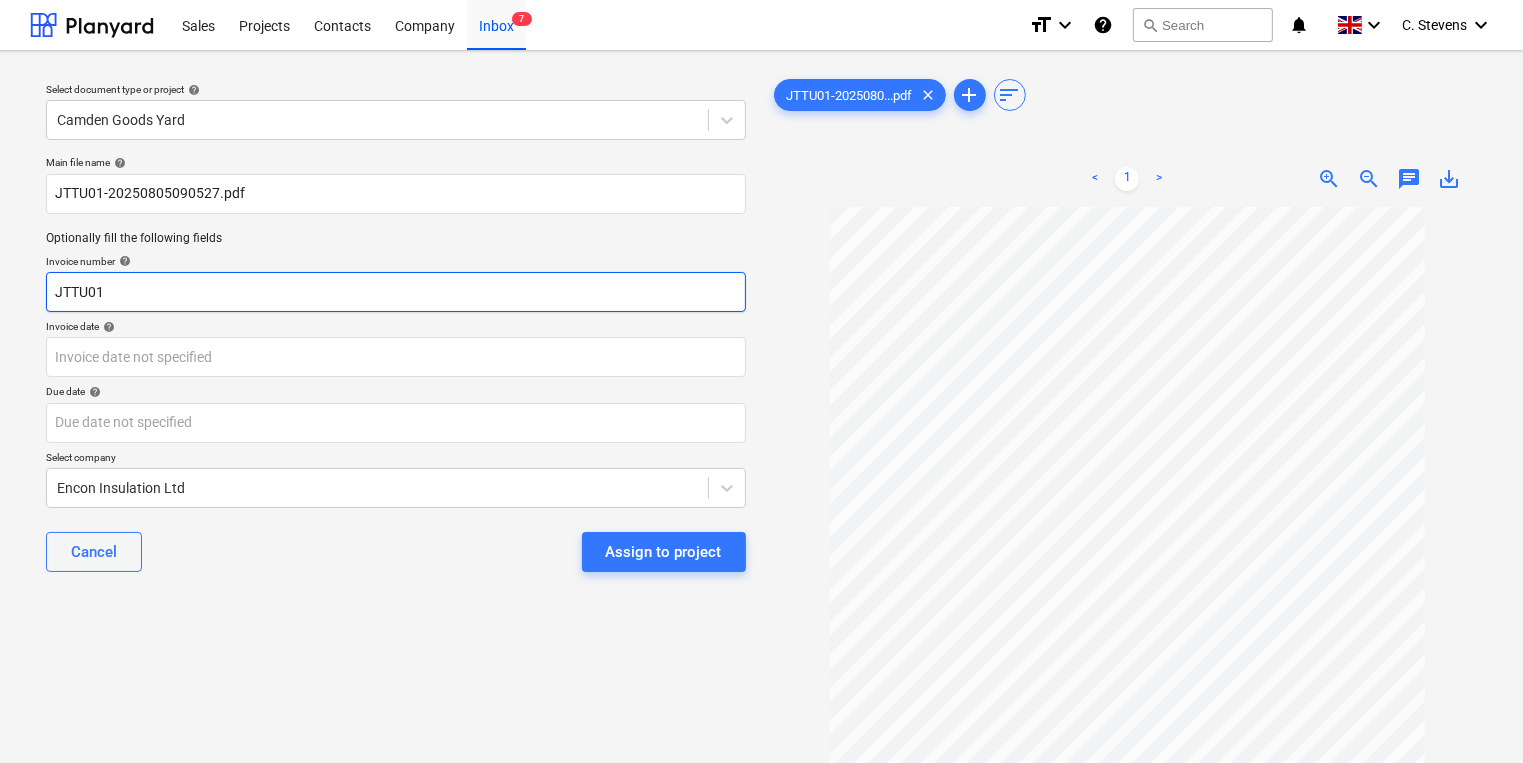 click on "JTTU01" at bounding box center (396, 292) 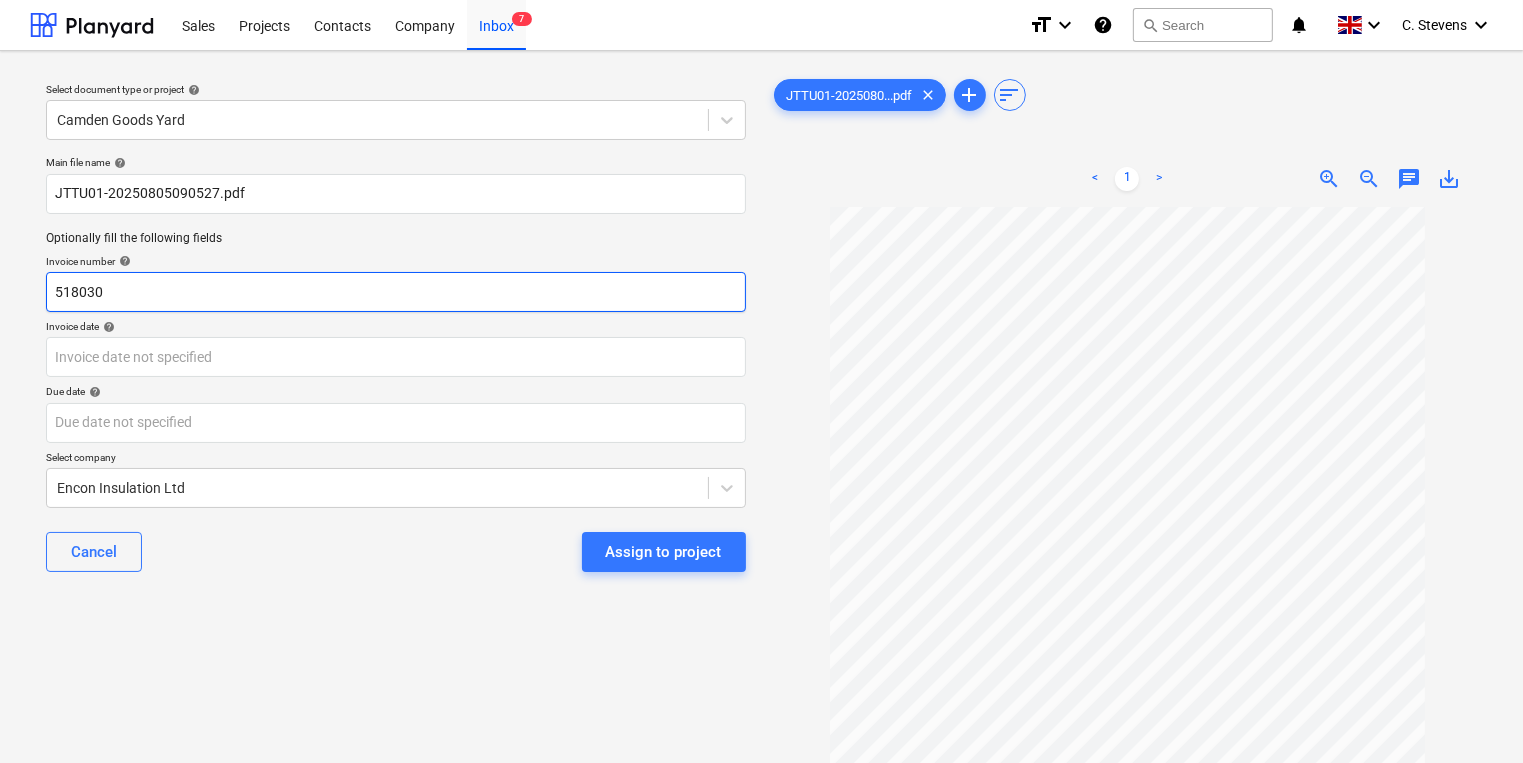 type on "518030" 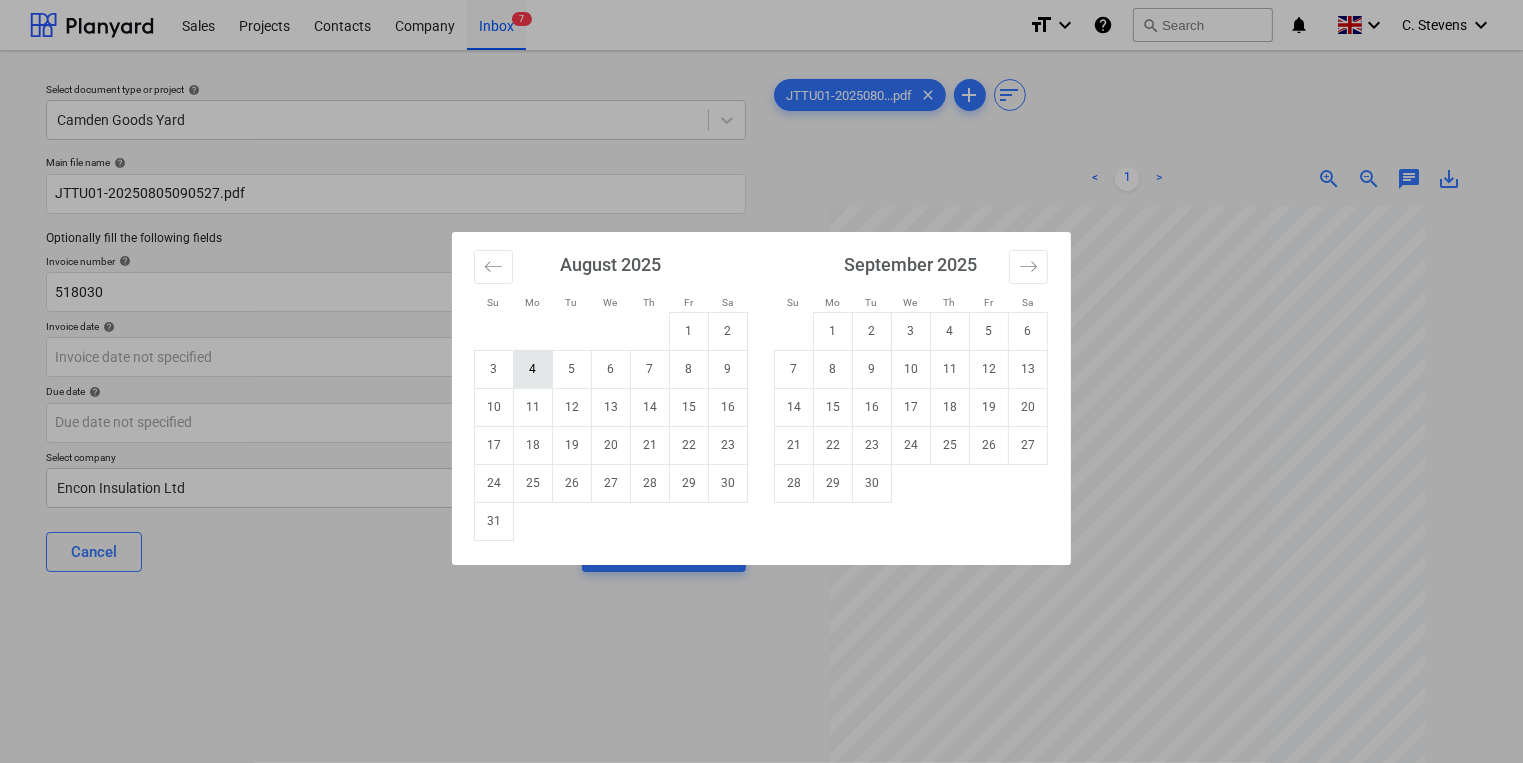 click on "4" at bounding box center (533, 369) 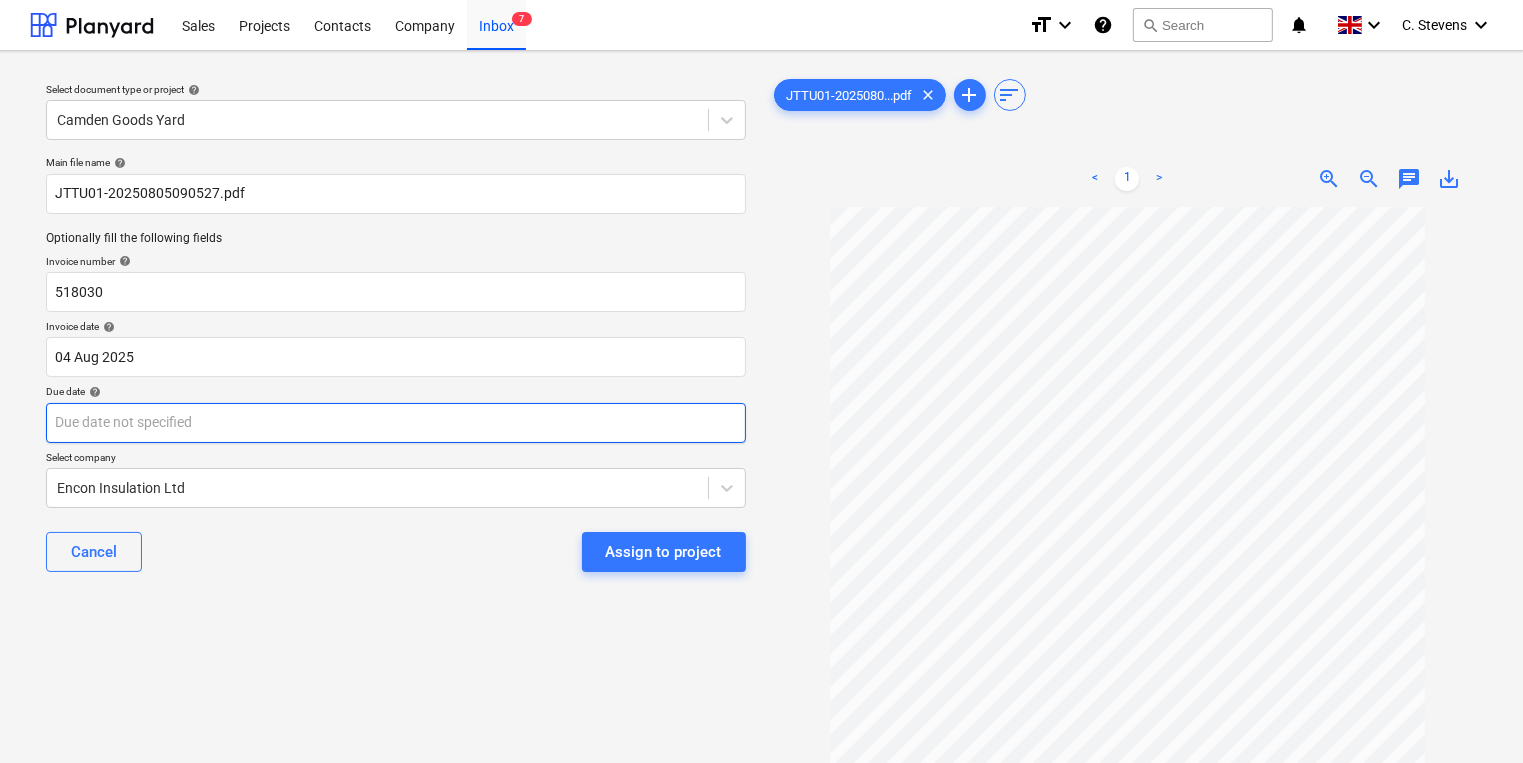 click on "Sales Projects Contacts Company Inbox 7 format_size keyboard_arrow_down help search Search notifications 0 keyboard_arrow_down C. Stevens keyboard_arrow_down Select document type or project help Camden Goods Yard Main file name help JTTU01-20250805090527.pdf Optionally fill the following fields Invoice number help 518030 Invoice date help 04 Aug 2025 04.08.2025 Press the down arrow key to interact with the calendar and
select a date. Press the question mark key to get the keyboard shortcuts for changing dates. Due date help Press the down arrow key to interact with the calendar and
select a date. Press the question mark key to get the keyboard shortcuts for changing dates. Select company [COMPANY]   Cancel Assign to project JTTU01-2025080...pdf clear add sort < 1 > zoom_in zoom_out chat 0 save_alt Files uploaded successfully Files uploaded successfully" at bounding box center [761, 381] 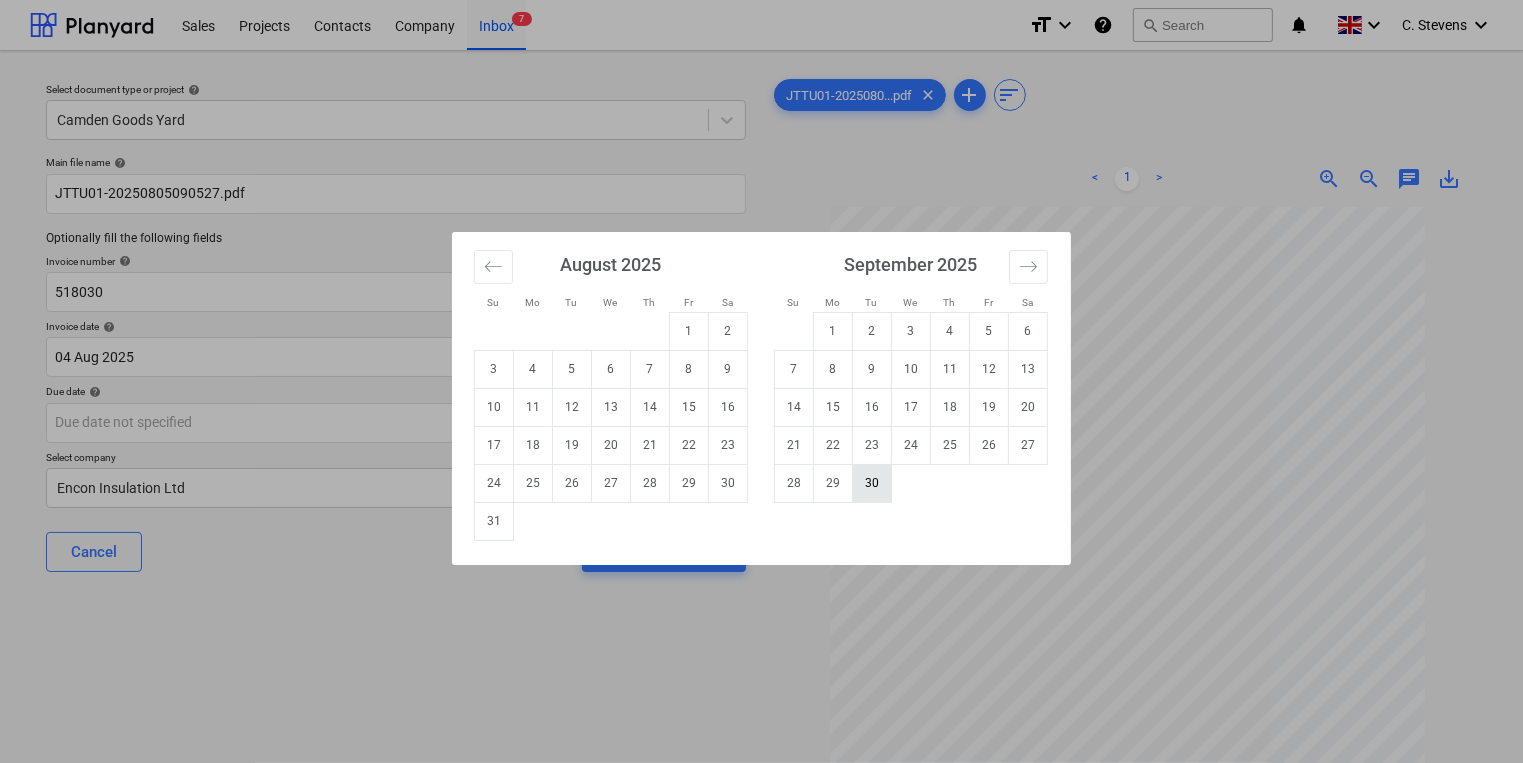 click on "30" at bounding box center [872, 483] 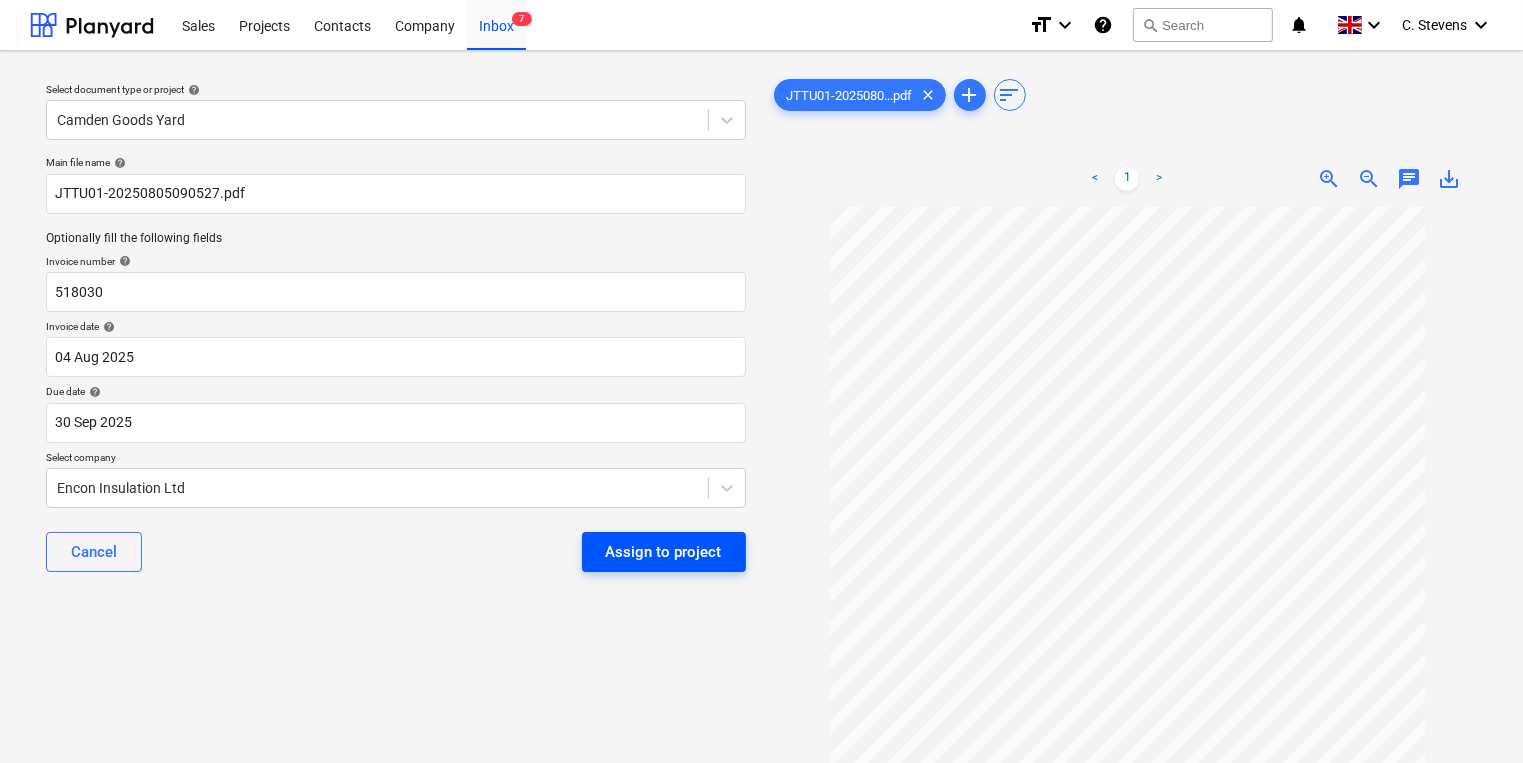 click on "Assign to project" at bounding box center [664, 552] 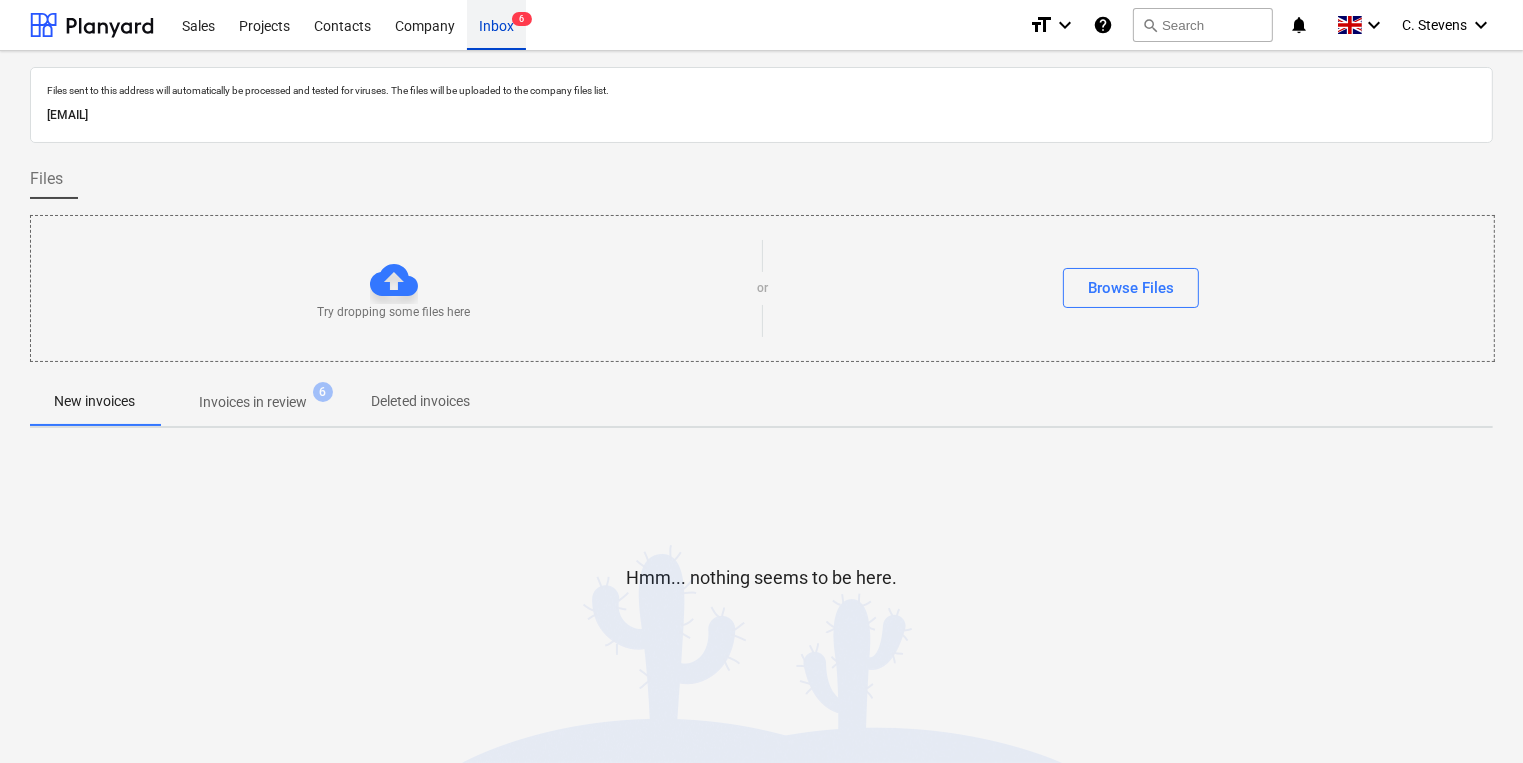 click on "Inbox 6" at bounding box center (496, 24) 